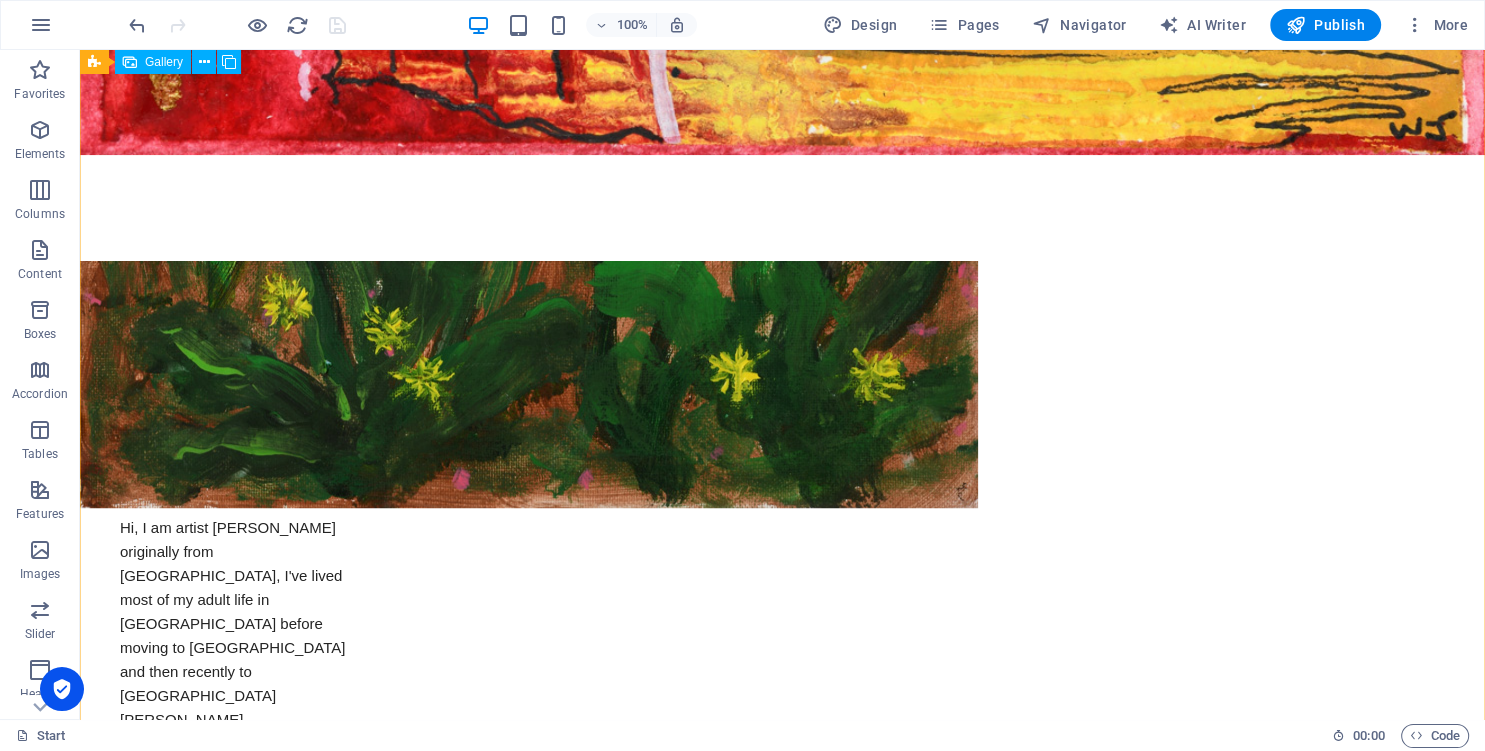 scroll, scrollTop: 1815, scrollLeft: 0, axis: vertical 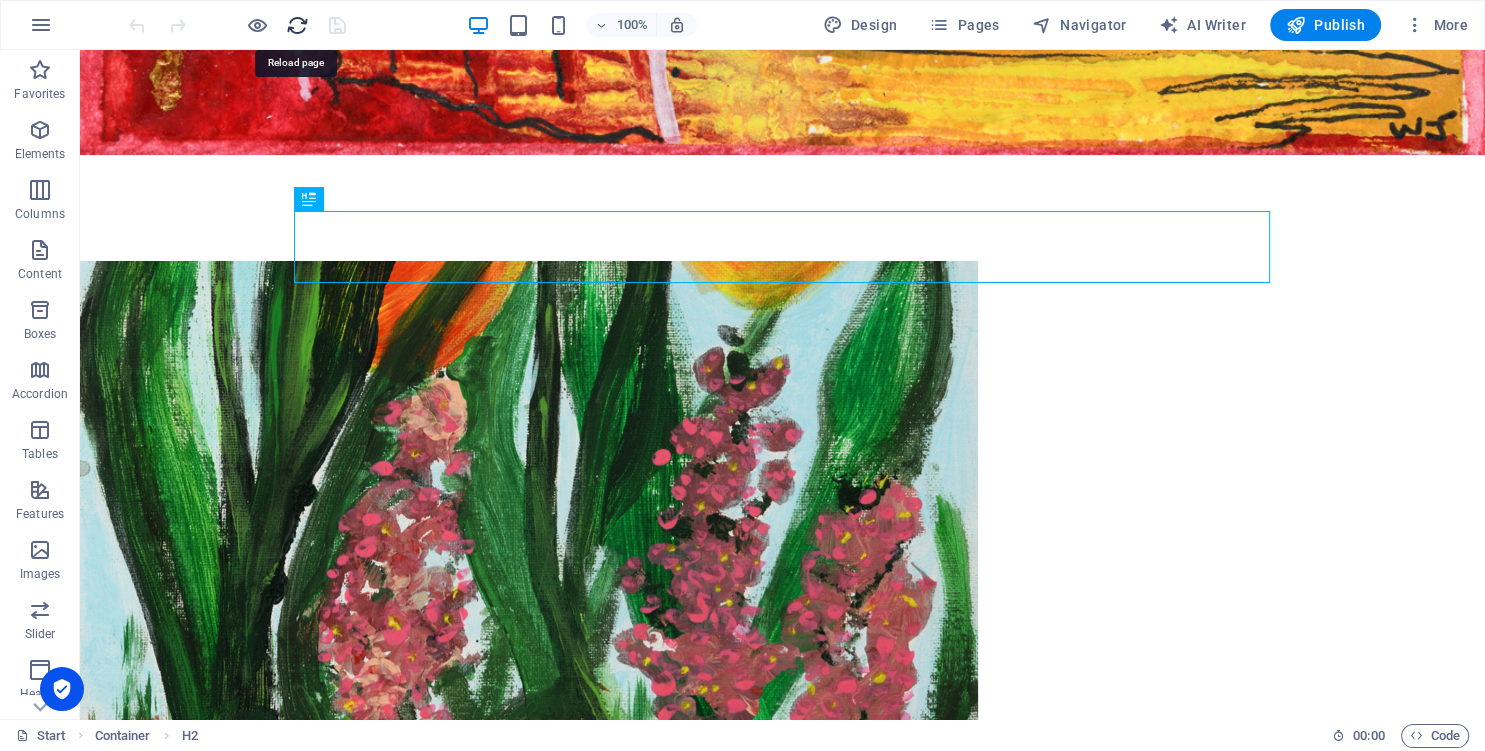 click at bounding box center [297, 25] 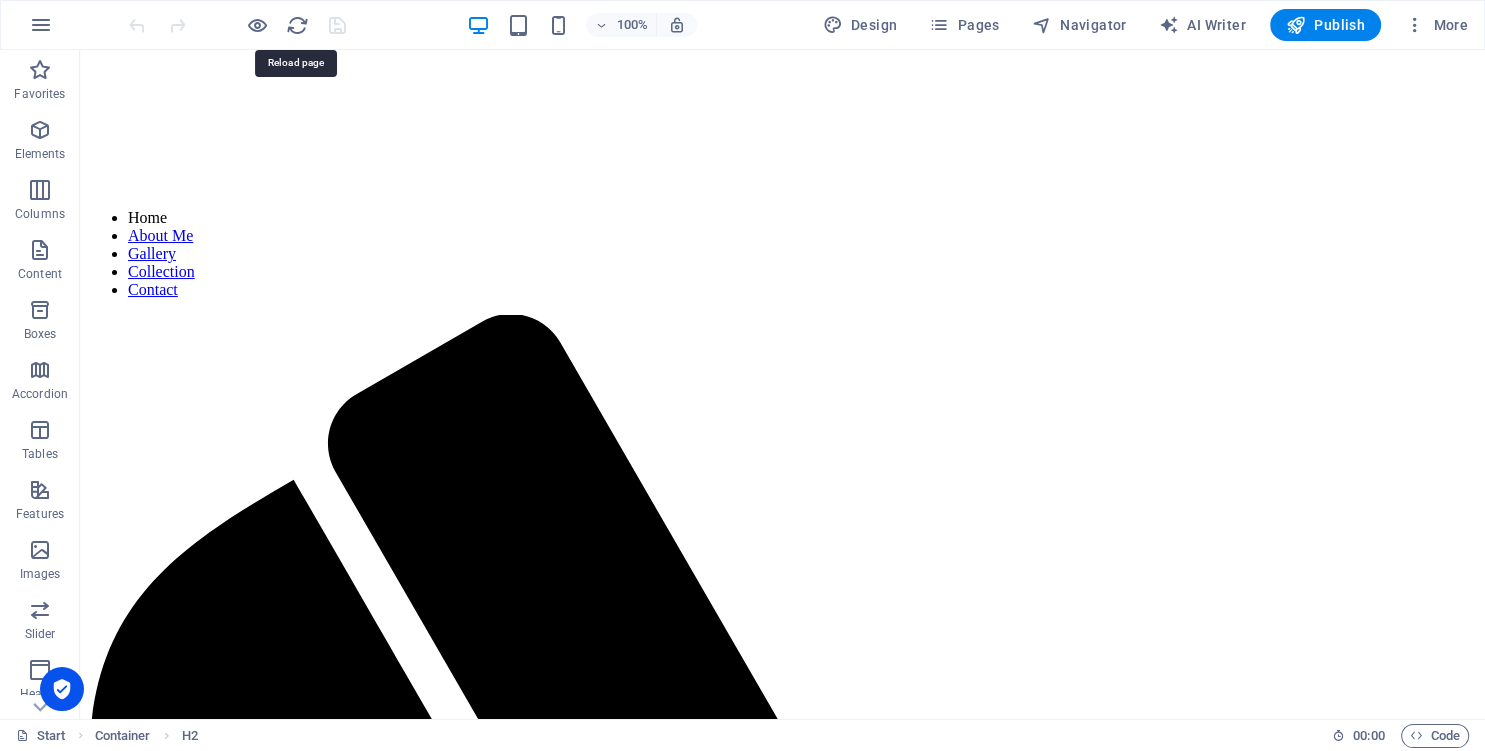 scroll, scrollTop: 0, scrollLeft: 0, axis: both 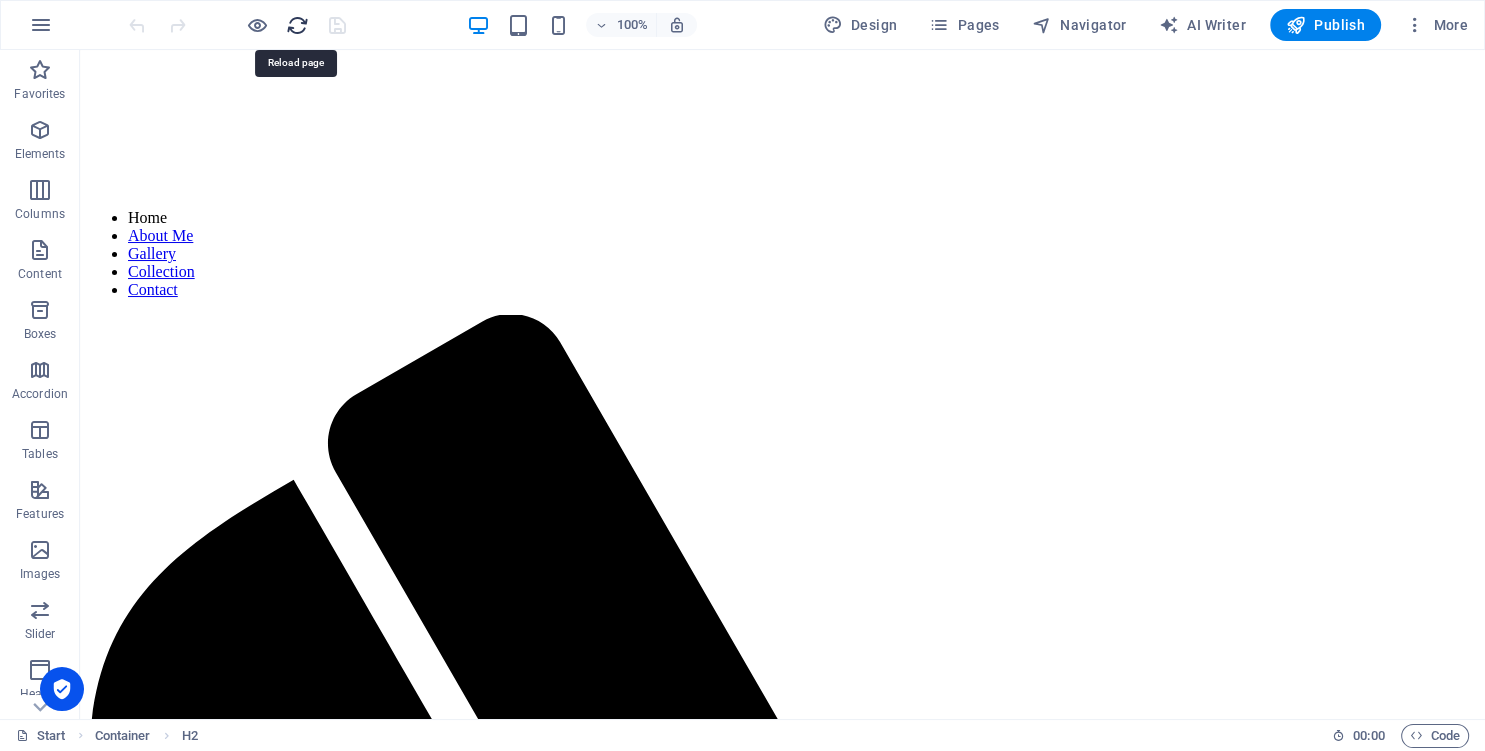 click at bounding box center [297, 25] 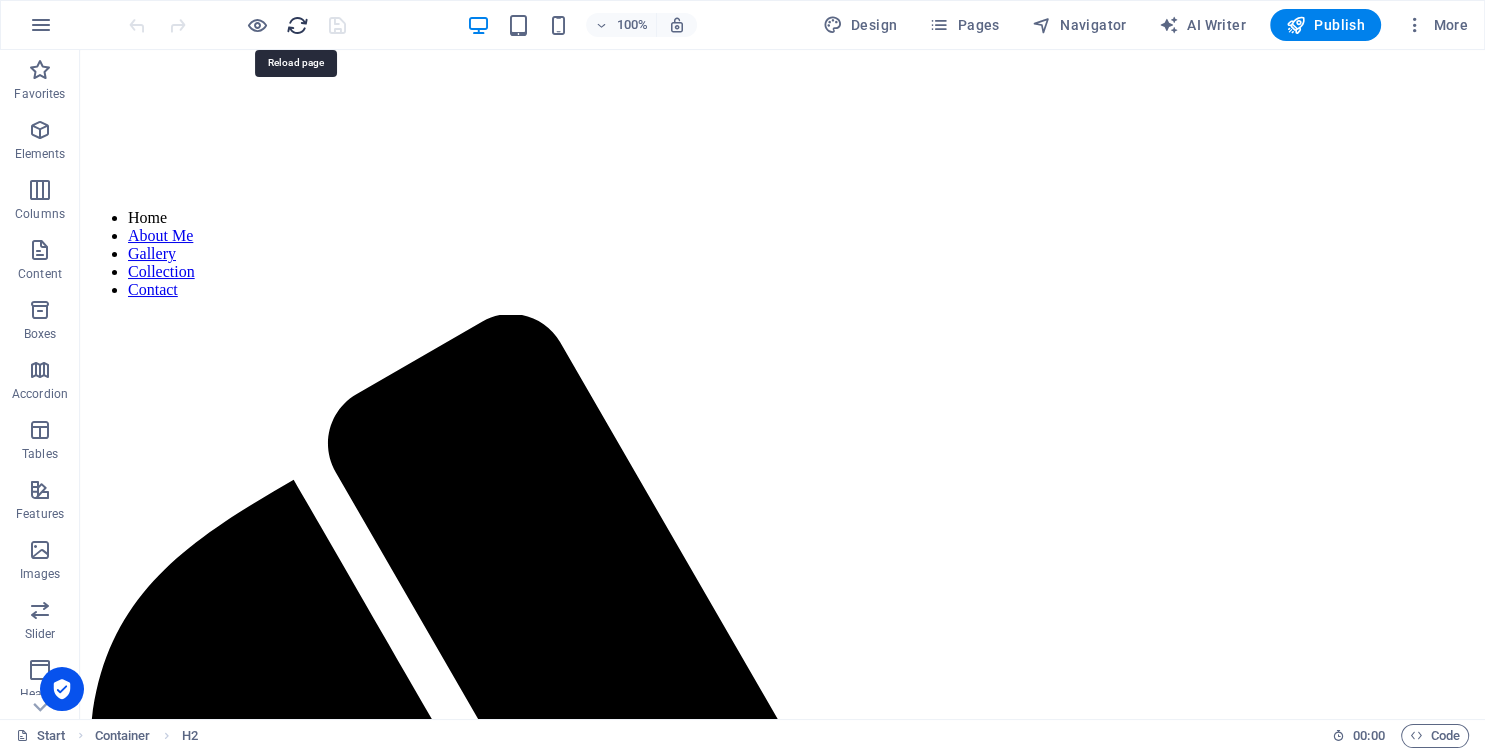 scroll, scrollTop: 0, scrollLeft: 0, axis: both 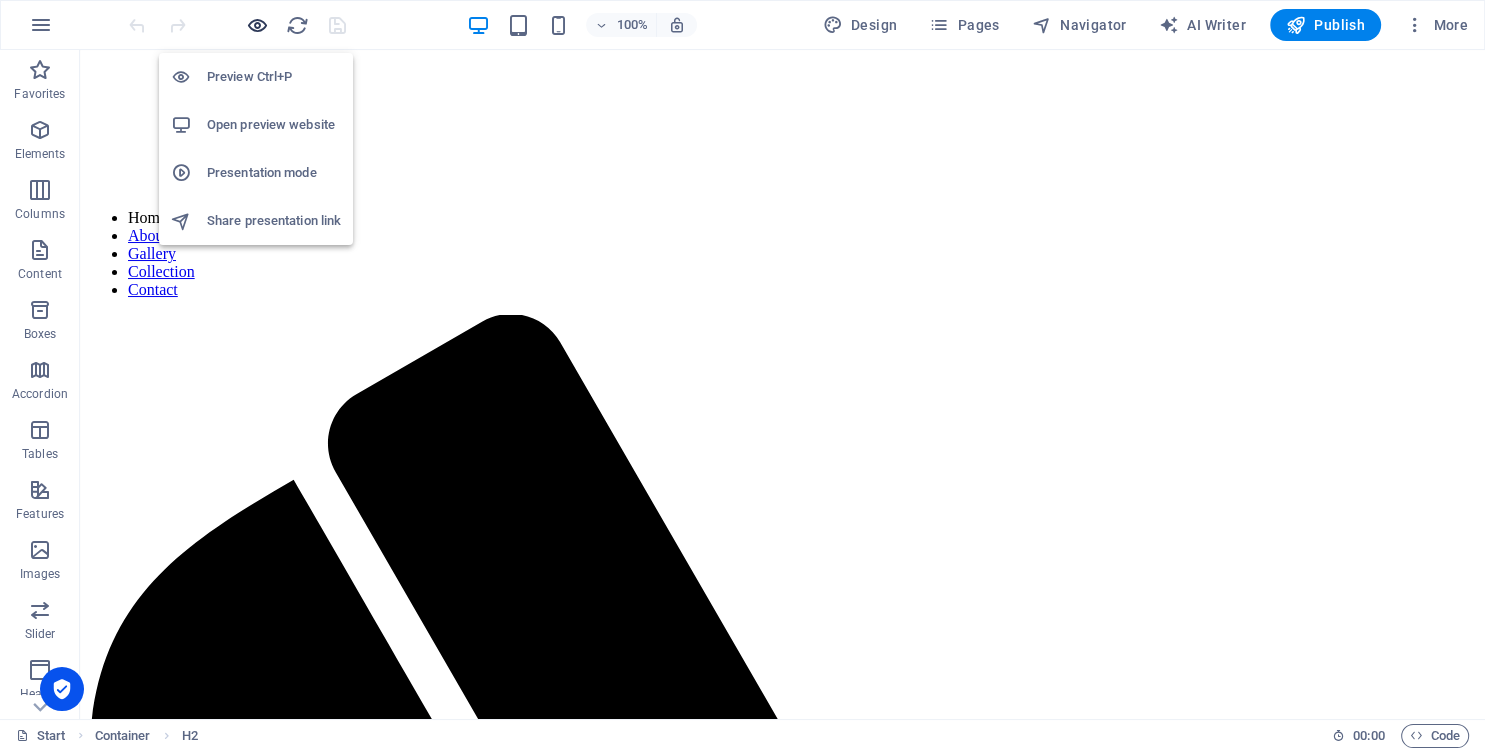 click at bounding box center (257, 25) 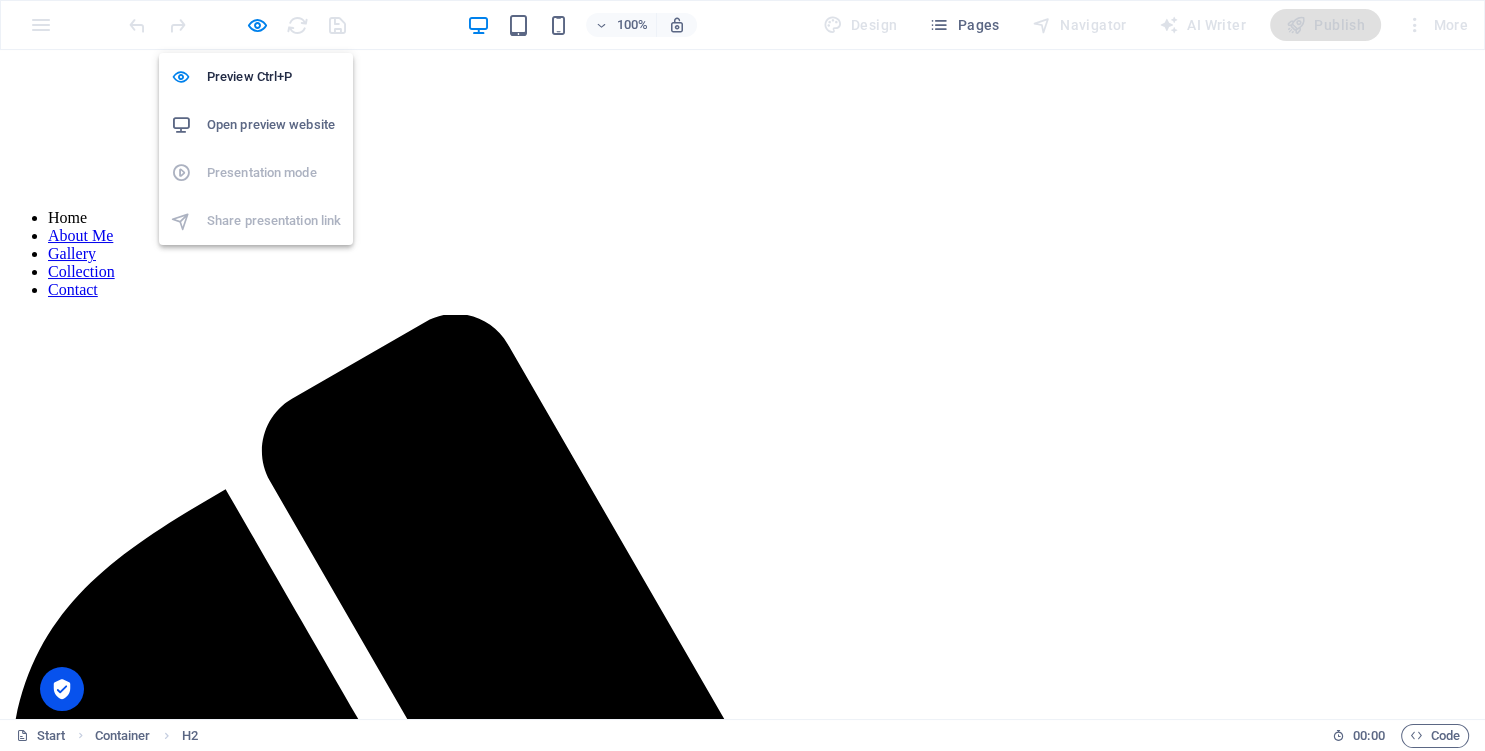 click on "Open preview website" at bounding box center [274, 125] 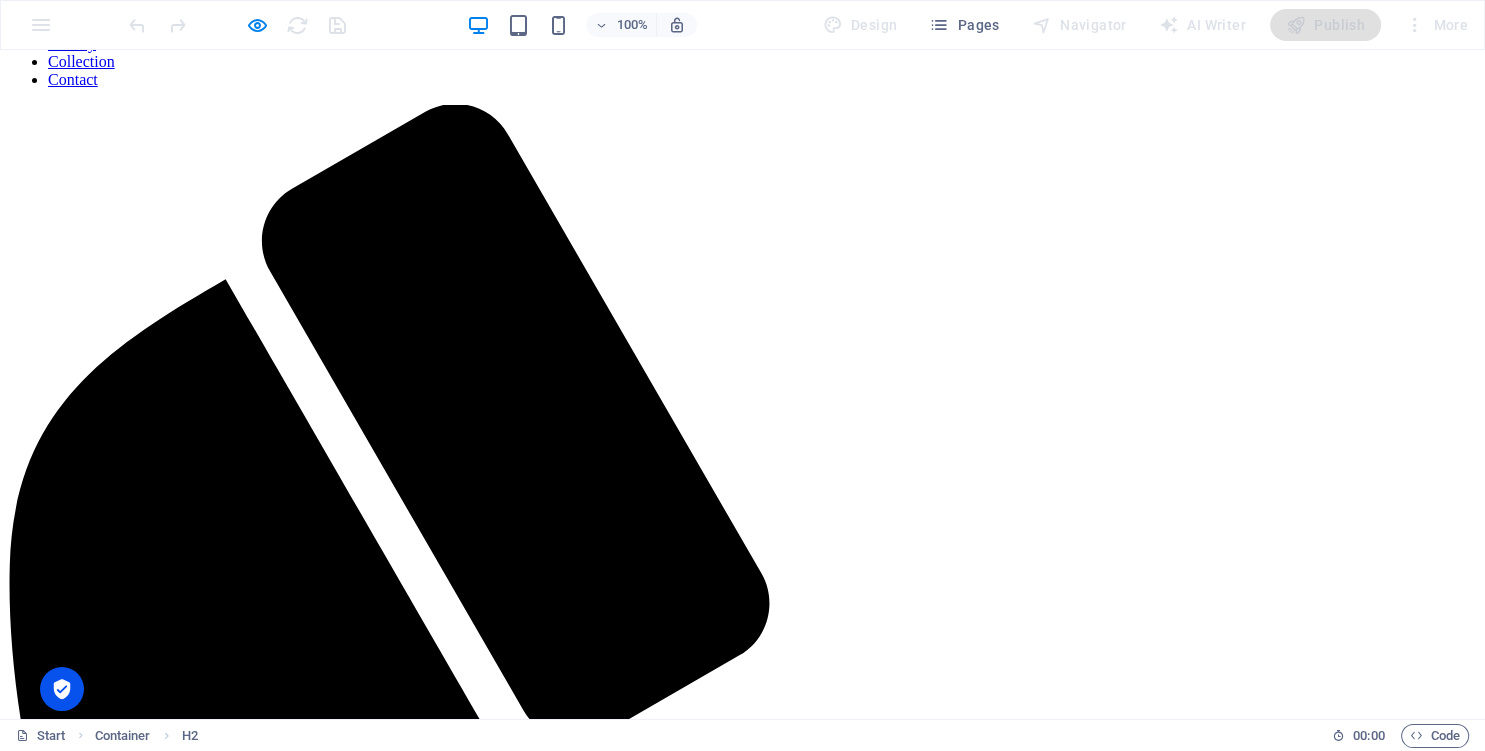 scroll, scrollTop: 528, scrollLeft: 0, axis: vertical 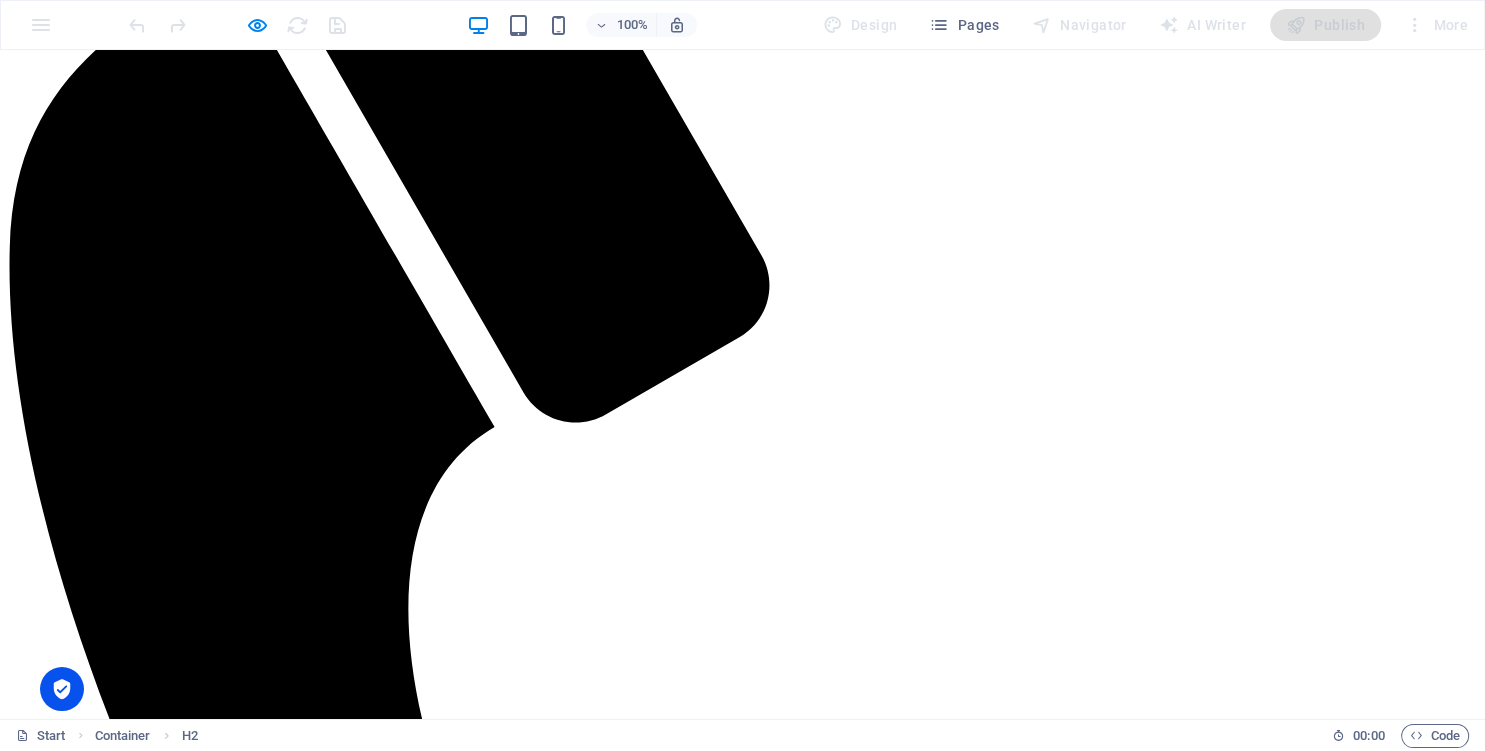 click on "Home About Me Gallery Collection Contact welcome to shard art Hi, I am artist [PERSON_NAME] originally from [GEOGRAPHIC_DATA], I've lived most of my adult life in [GEOGRAPHIC_DATA] before moving to [GEOGRAPHIC_DATA] and then recently to [GEOGRAPHIC_DATA] and [PERSON_NAME]. I've been an avid artist / maker all my life. I loved art at school and attended art at college and then the [GEOGRAPHIC_DATA] where I gained my BA (hon s) . As well as various painting disciplines I've studied sculpture, welding, hot glass, fused glass and textiles and jewelry. I have an eclectic style which takes inspiration from the human form, the sea, the wonderful nature that I've been lucky to live in, as well as impulsive [MEDICAL_DATA] drawing and painting for meditation and healing. collection Foldable Coffee-To-Go Mug $ 14,99 Stainless Steel Drinking Bottle $ 19,99 Organic Food Nets $ 19,99 Natural Loofah Sponge $ 8,99 Reusable Glass Straws with Cleaning Brush $ 16,99 Eco-Friendly Bathroom Supplies Starter Pack $ 34,99 Bamboo Toothbrush $ 28,99 $ 8,99 s 3" at bounding box center [742, 22231] 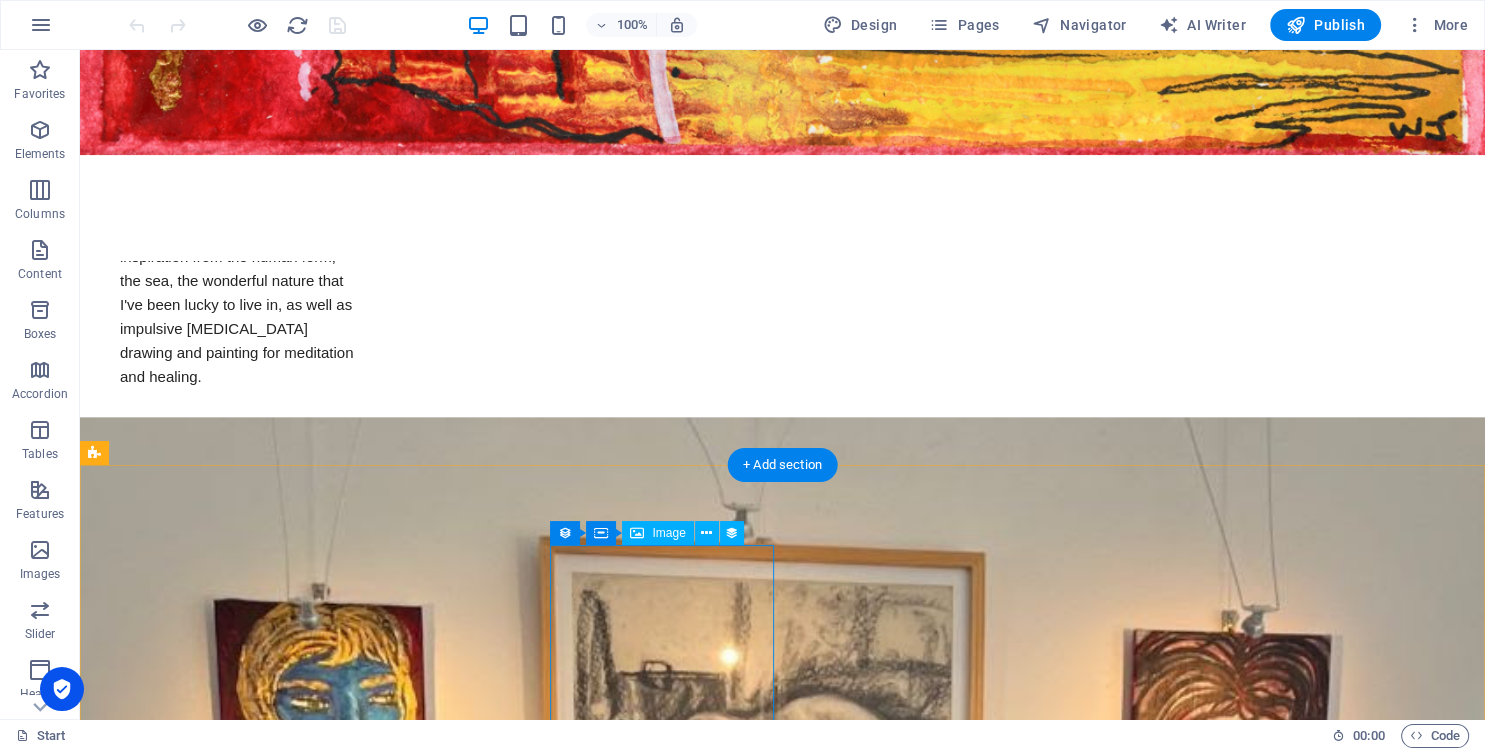 scroll, scrollTop: 2308, scrollLeft: 0, axis: vertical 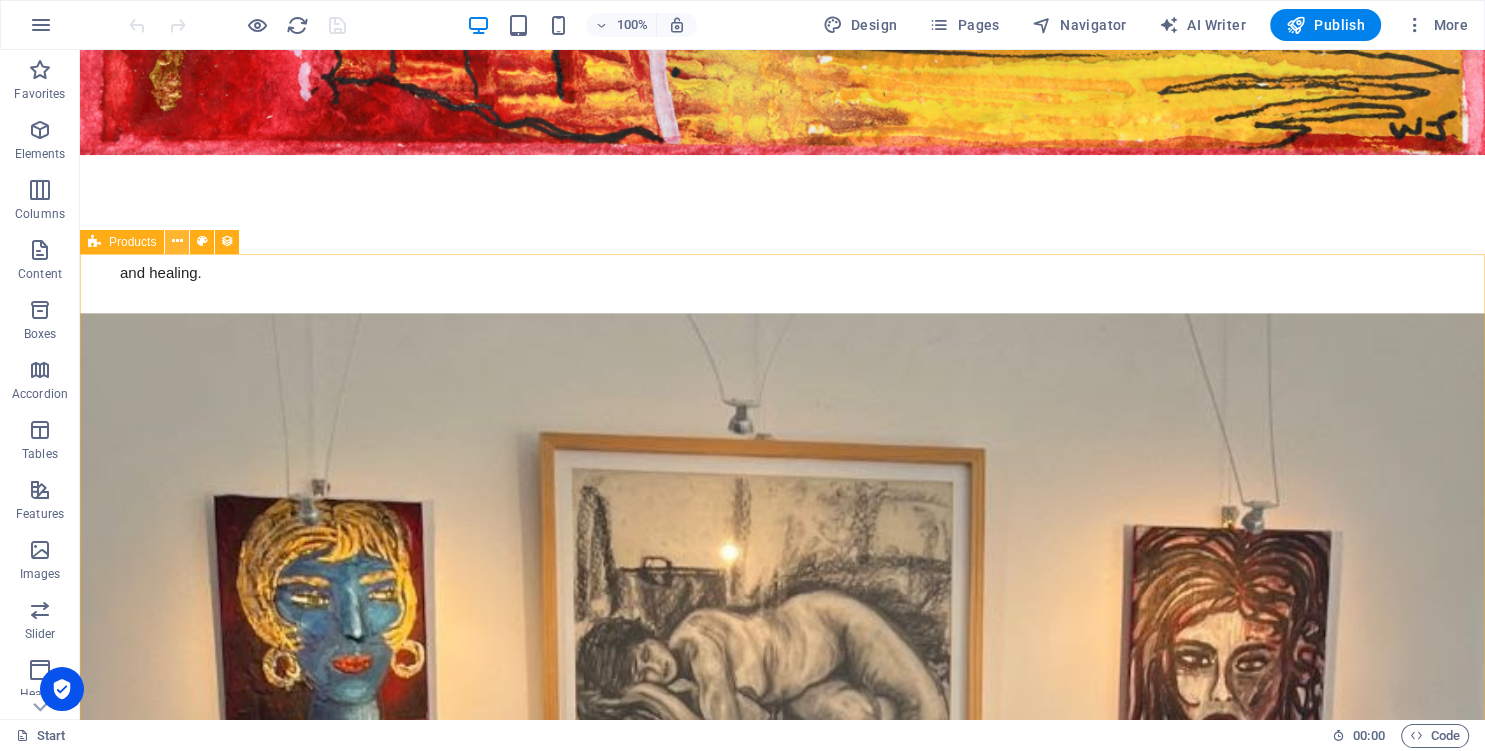 click at bounding box center [177, 241] 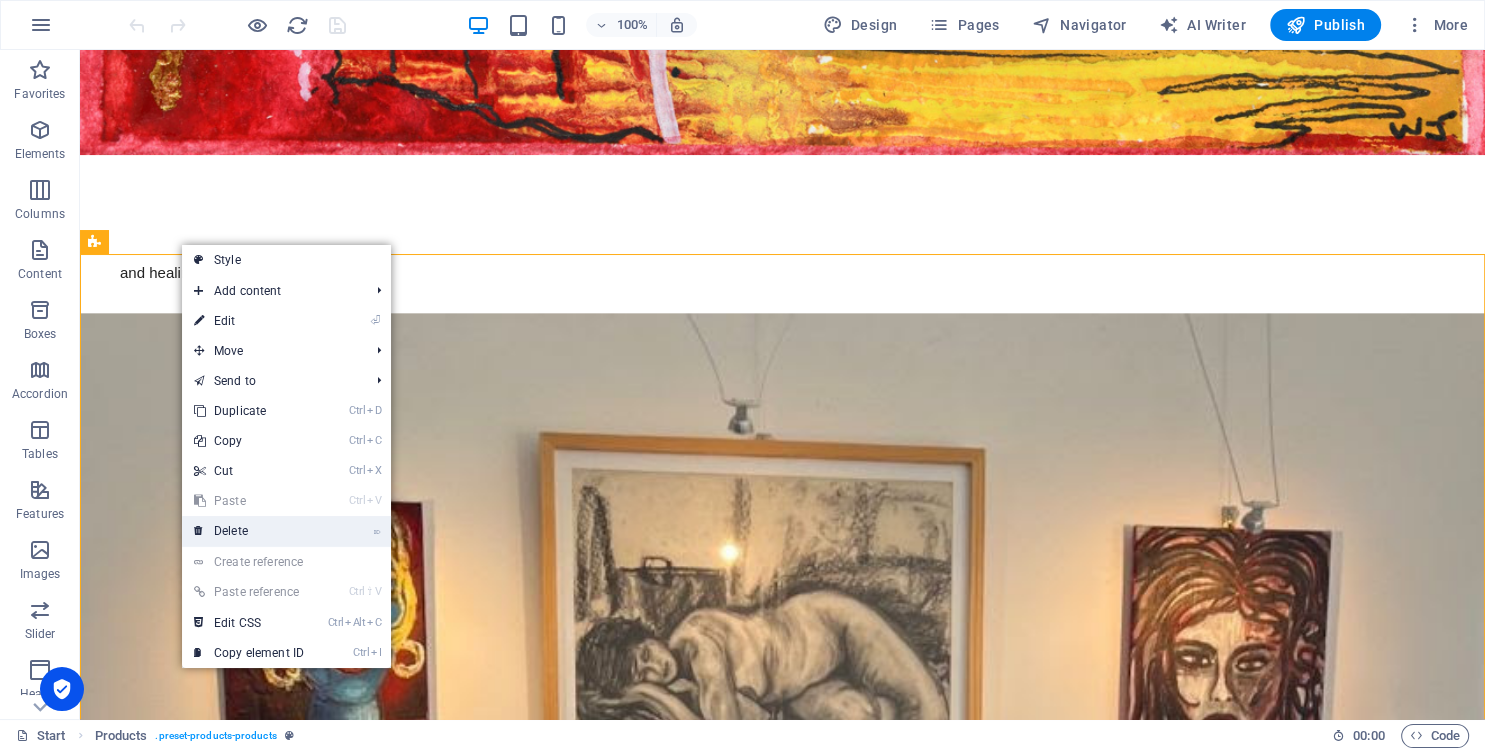 click on "⌦  Delete" at bounding box center (249, 531) 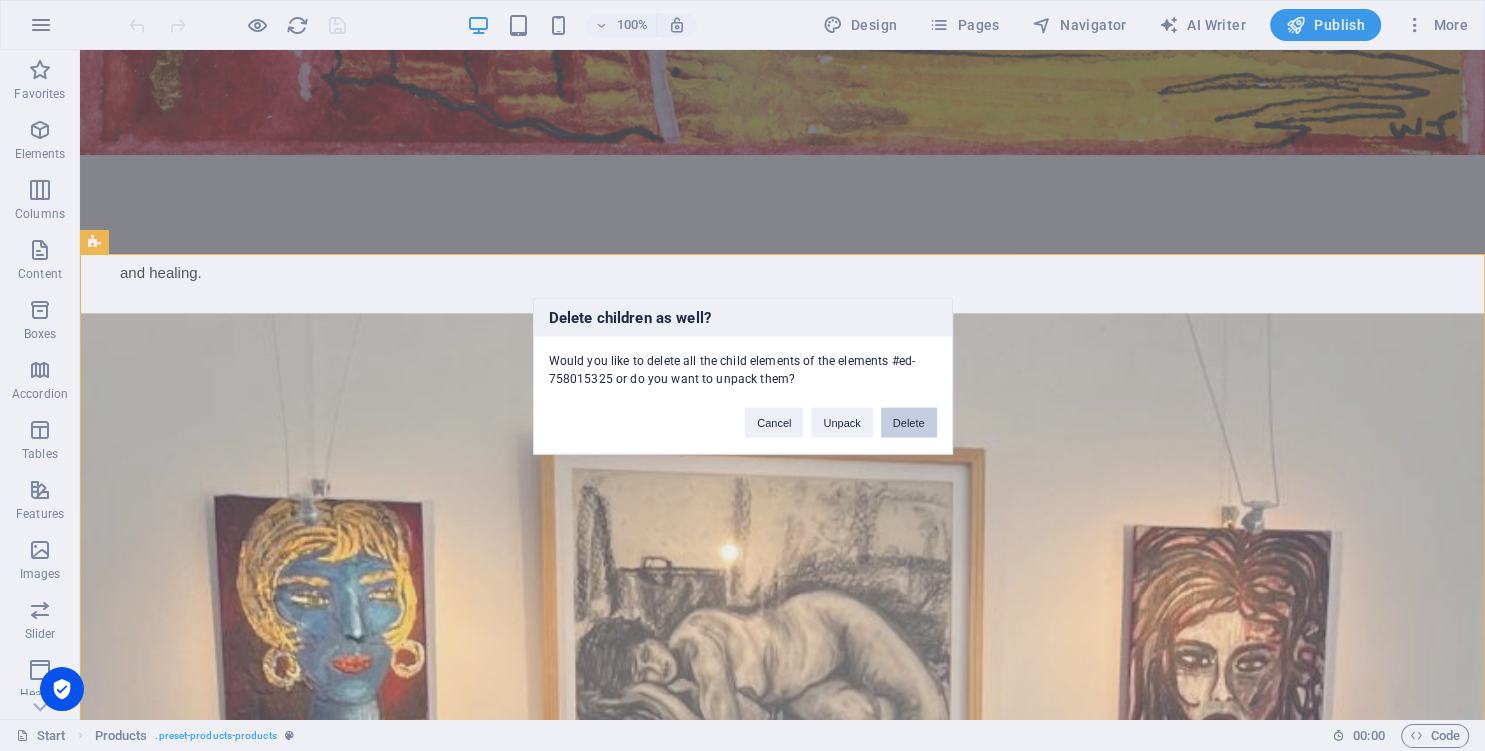 click on "Delete" at bounding box center [909, 422] 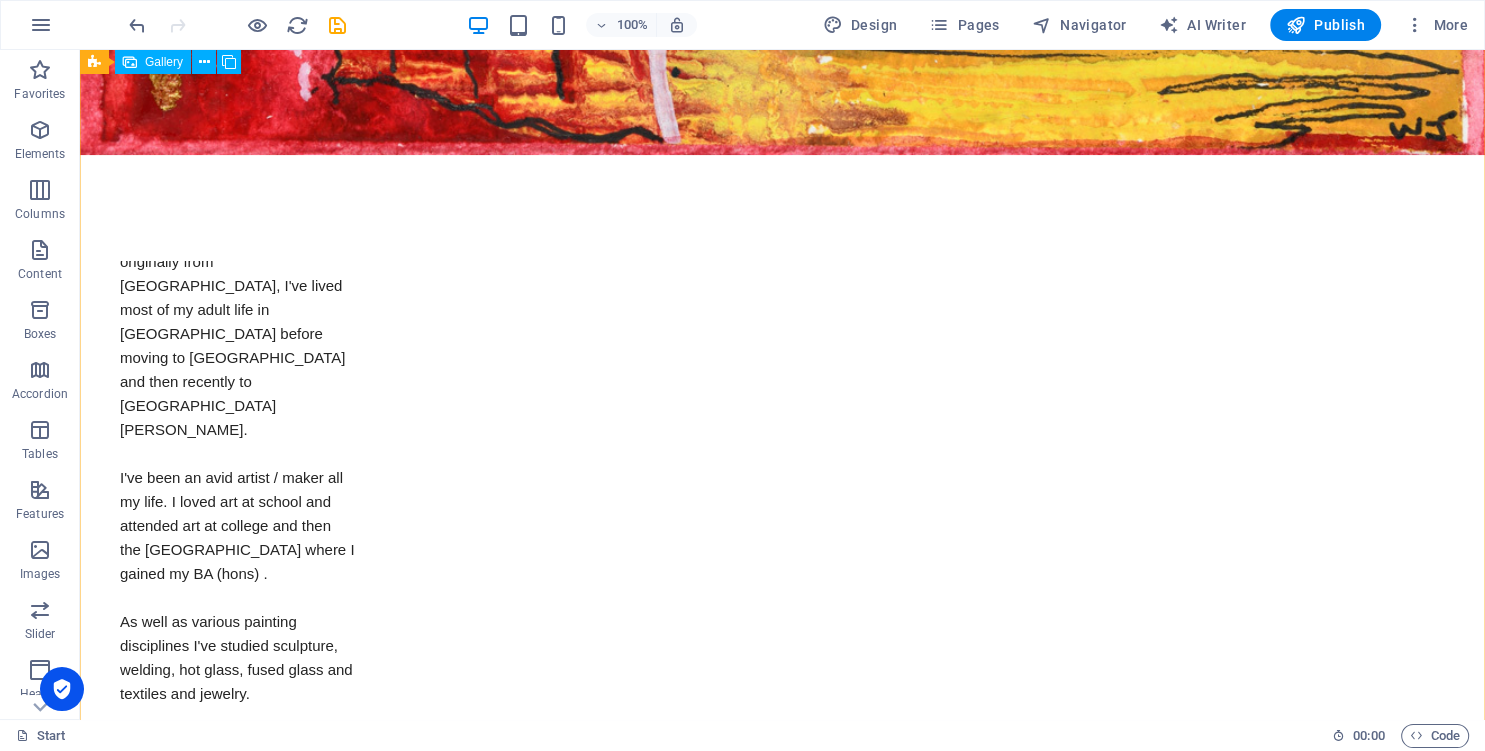 scroll, scrollTop: 2223, scrollLeft: 0, axis: vertical 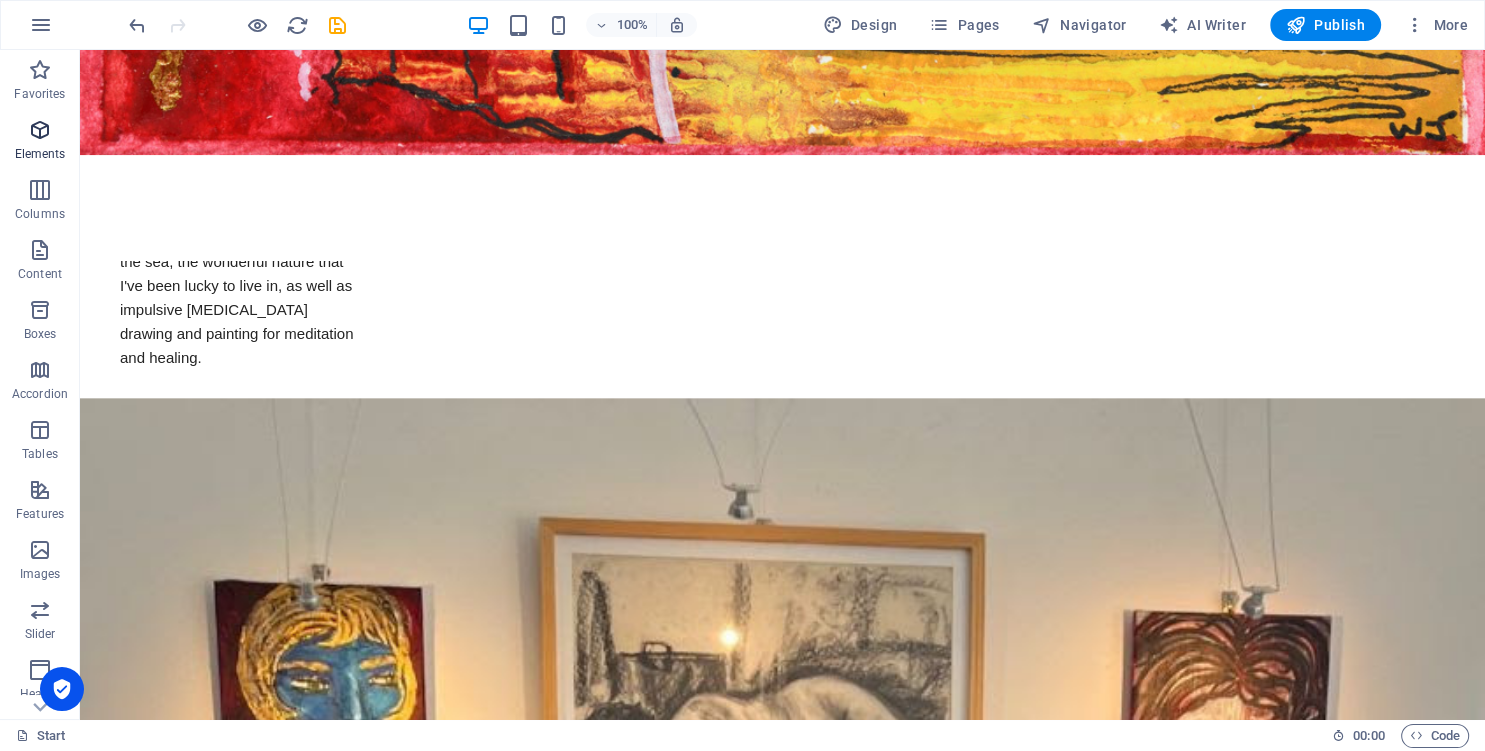 click on "Elements" at bounding box center [40, 142] 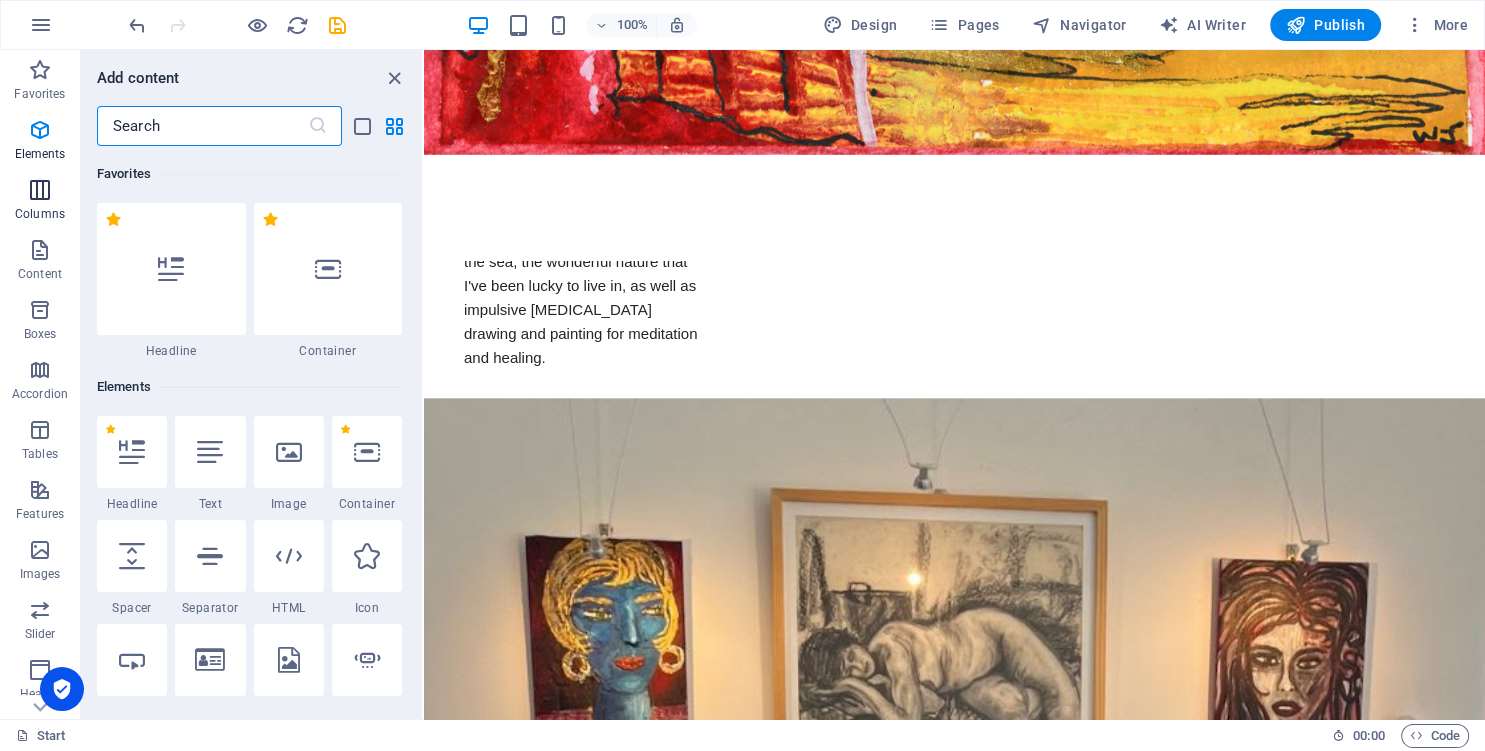 scroll, scrollTop: 1879, scrollLeft: 0, axis: vertical 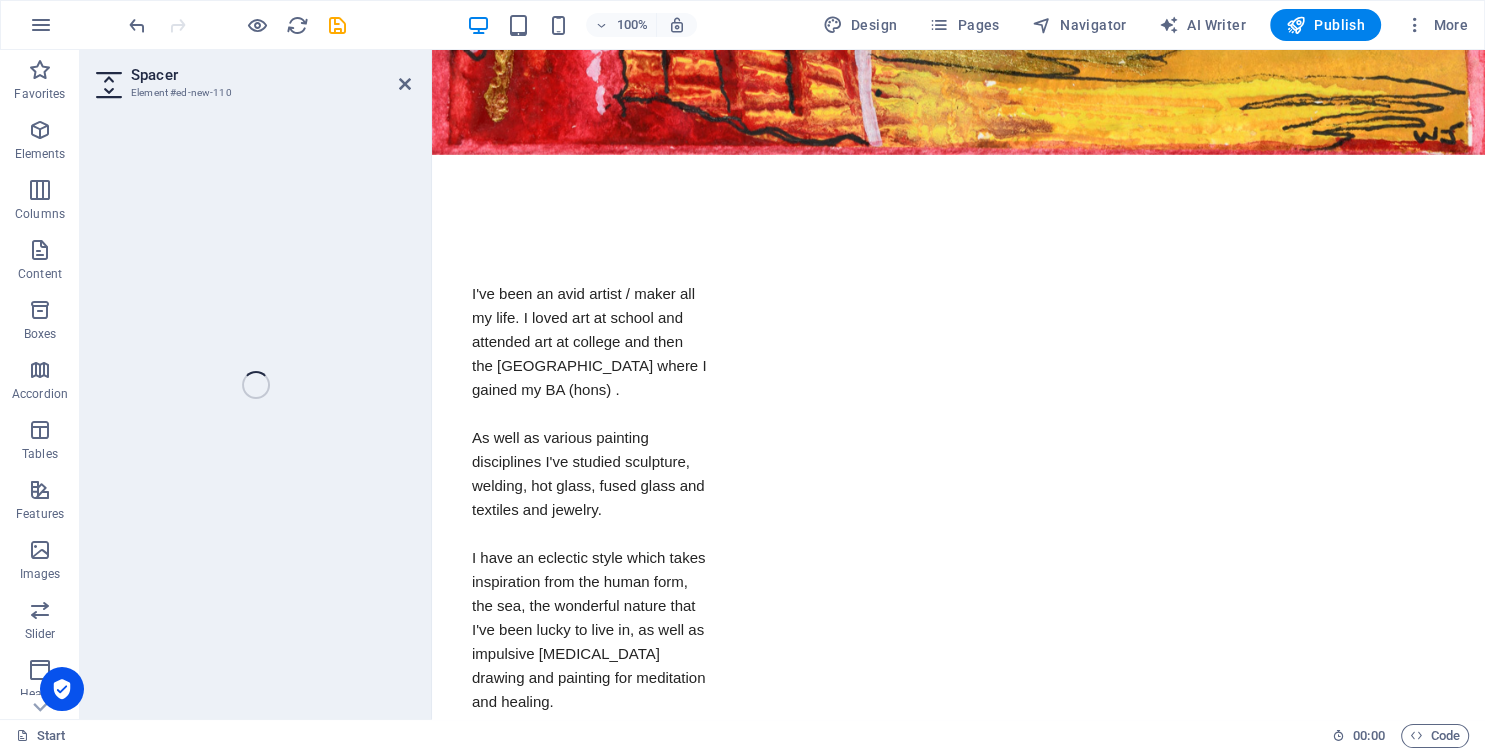 select on "px" 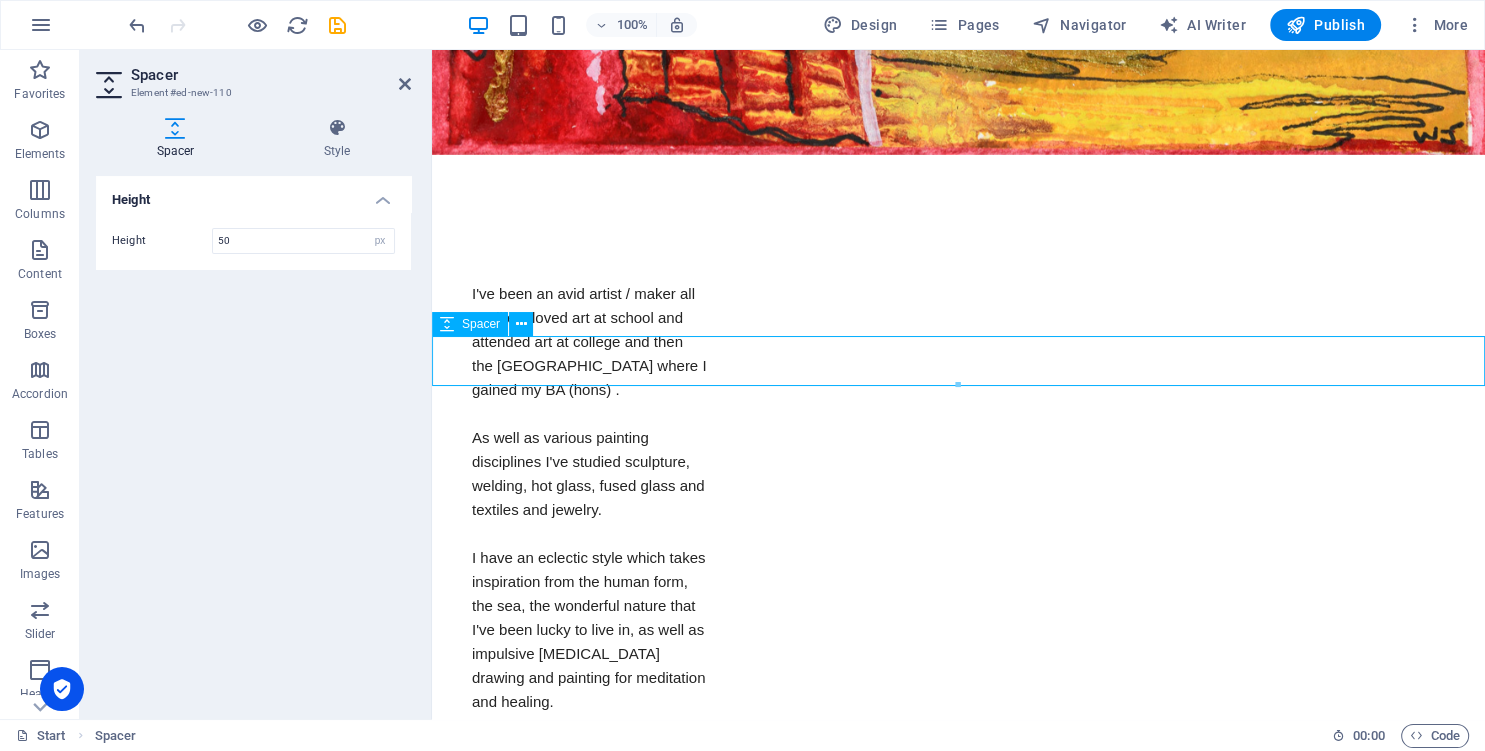 scroll, scrollTop: 1874, scrollLeft: 0, axis: vertical 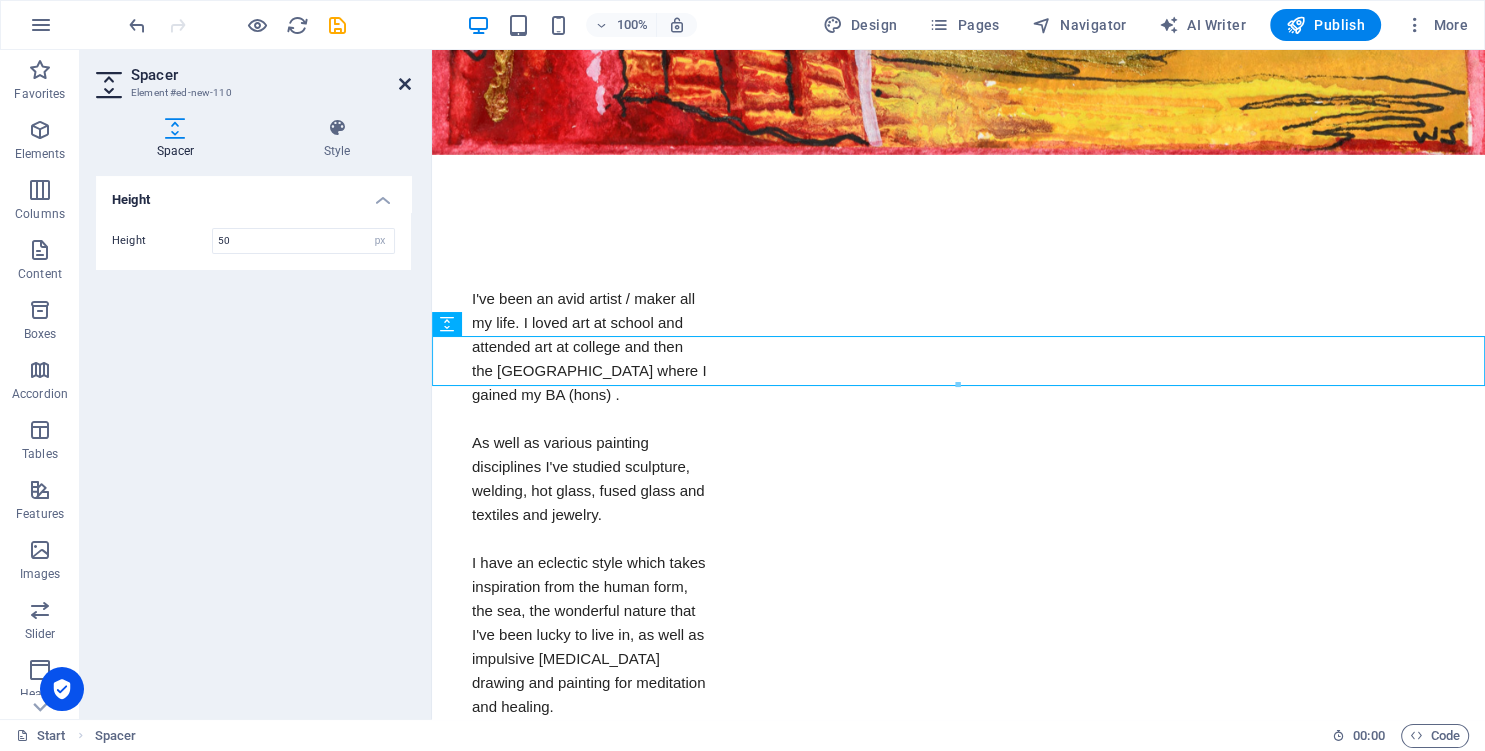 drag, startPoint x: 407, startPoint y: 82, endPoint x: 303, endPoint y: 1, distance: 131.82185 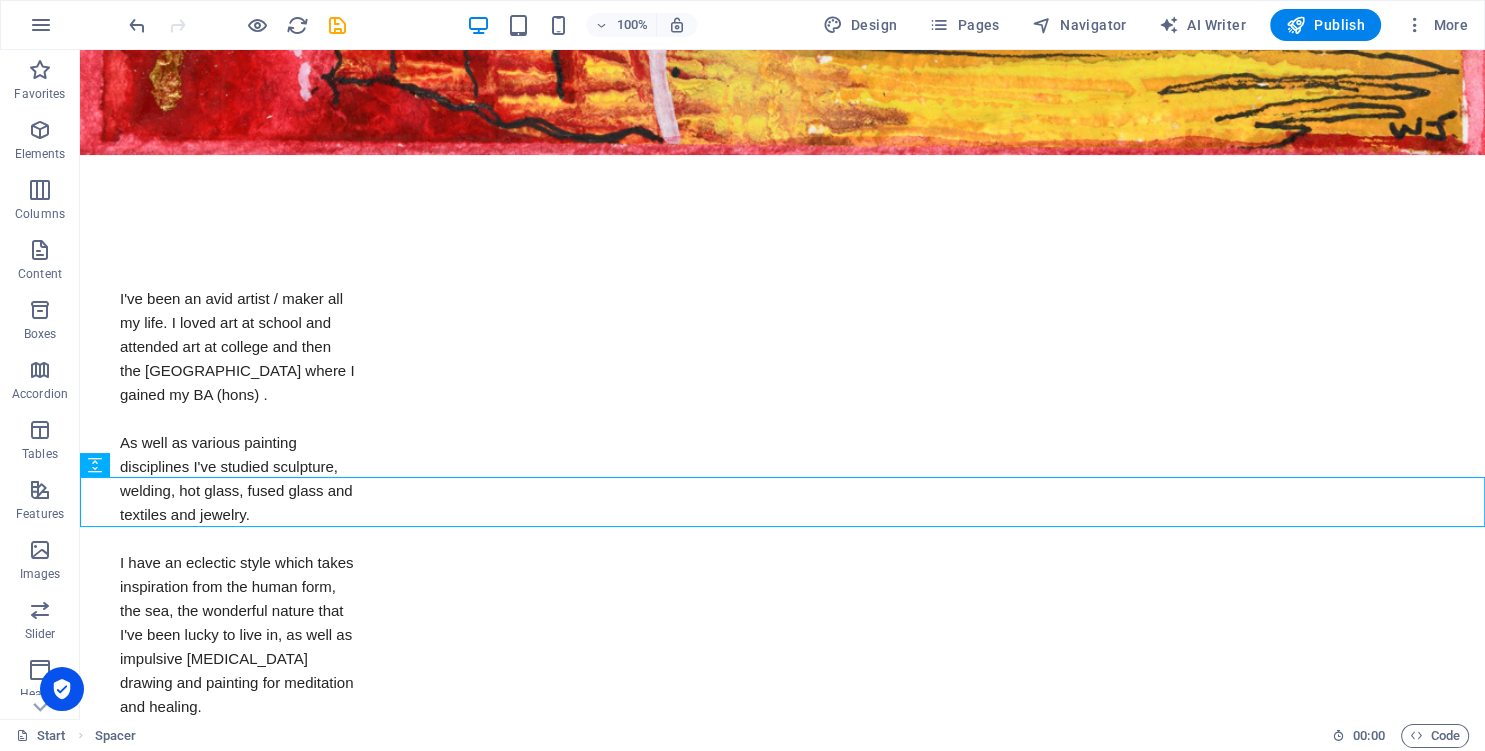 scroll, scrollTop: 2085, scrollLeft: 0, axis: vertical 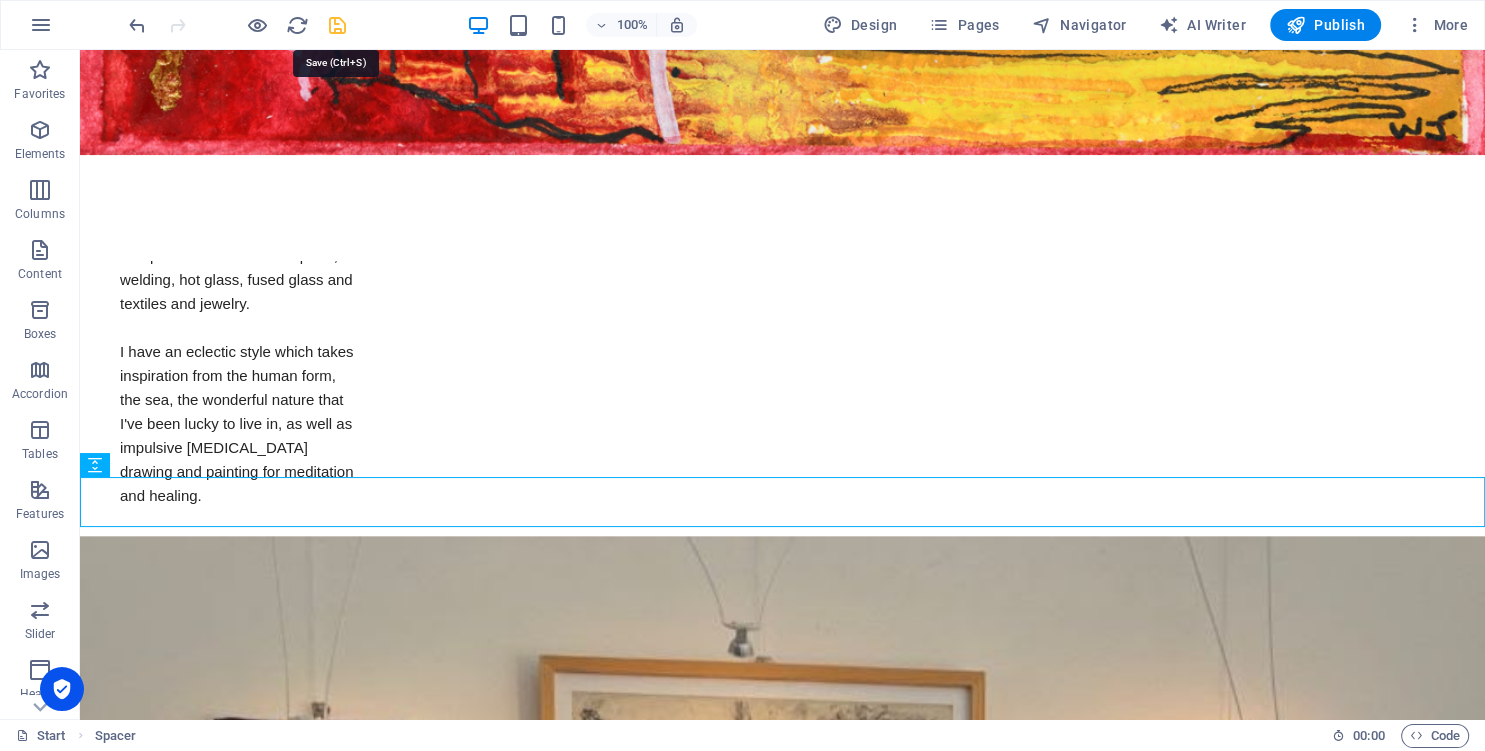 click at bounding box center [337, 25] 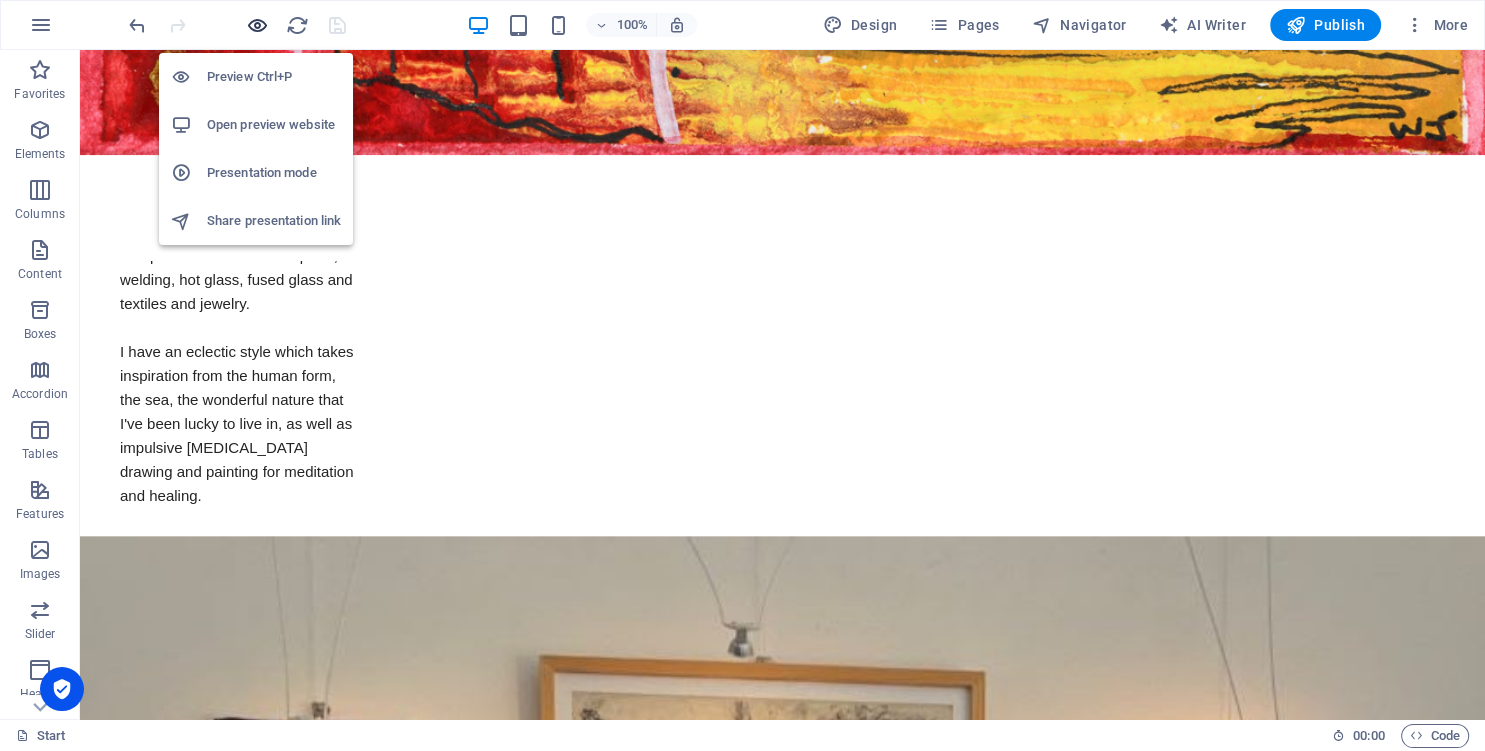 click at bounding box center (257, 25) 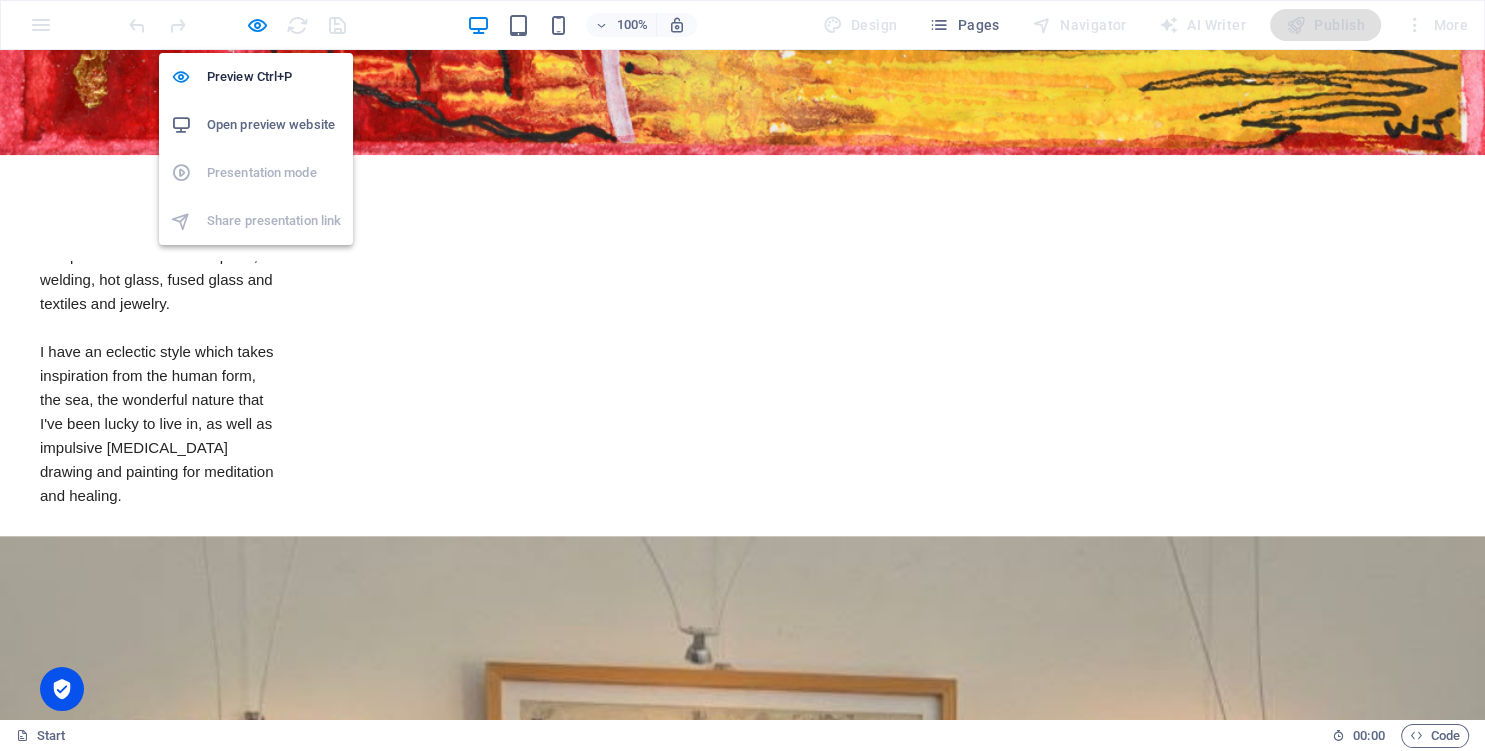 scroll, scrollTop: 2133, scrollLeft: 0, axis: vertical 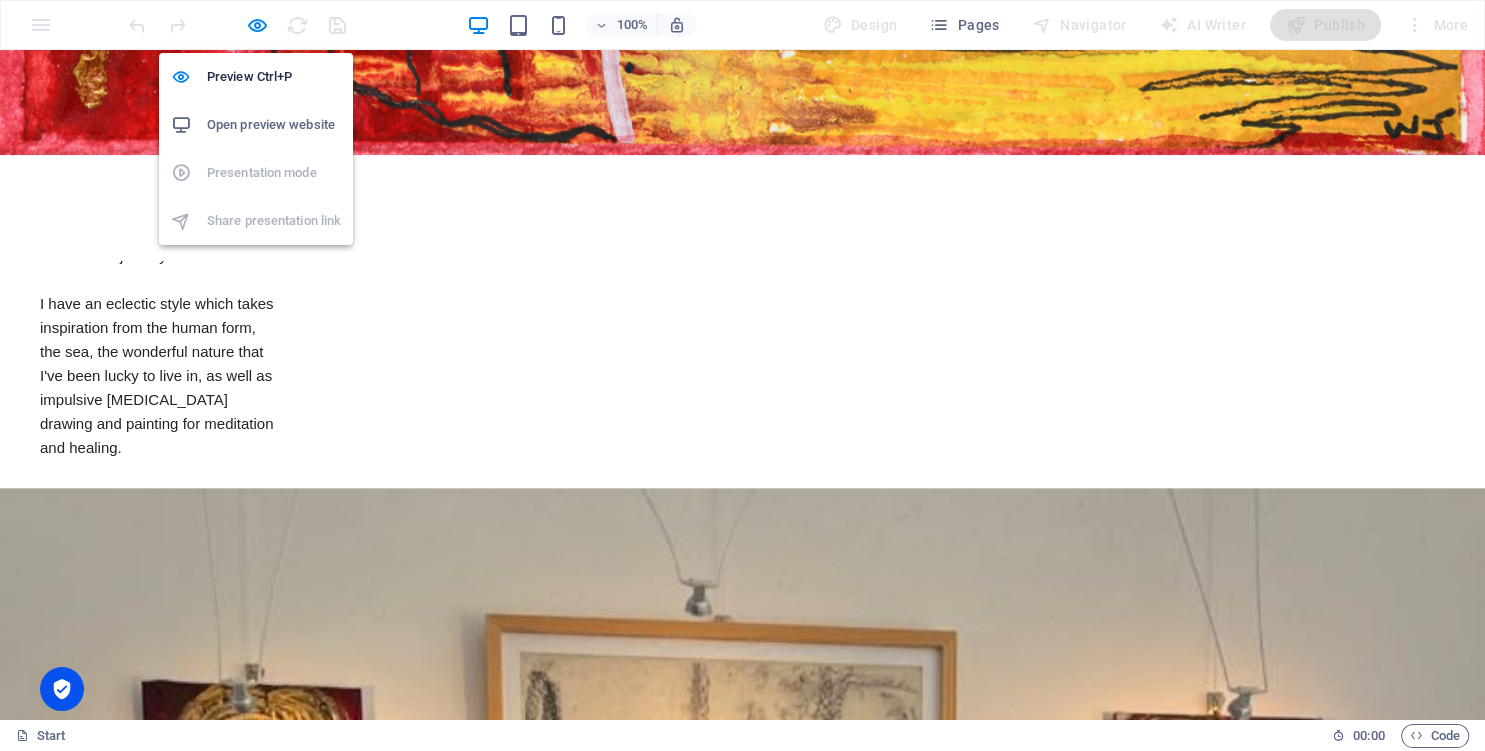 click on "Open preview website" at bounding box center (274, 125) 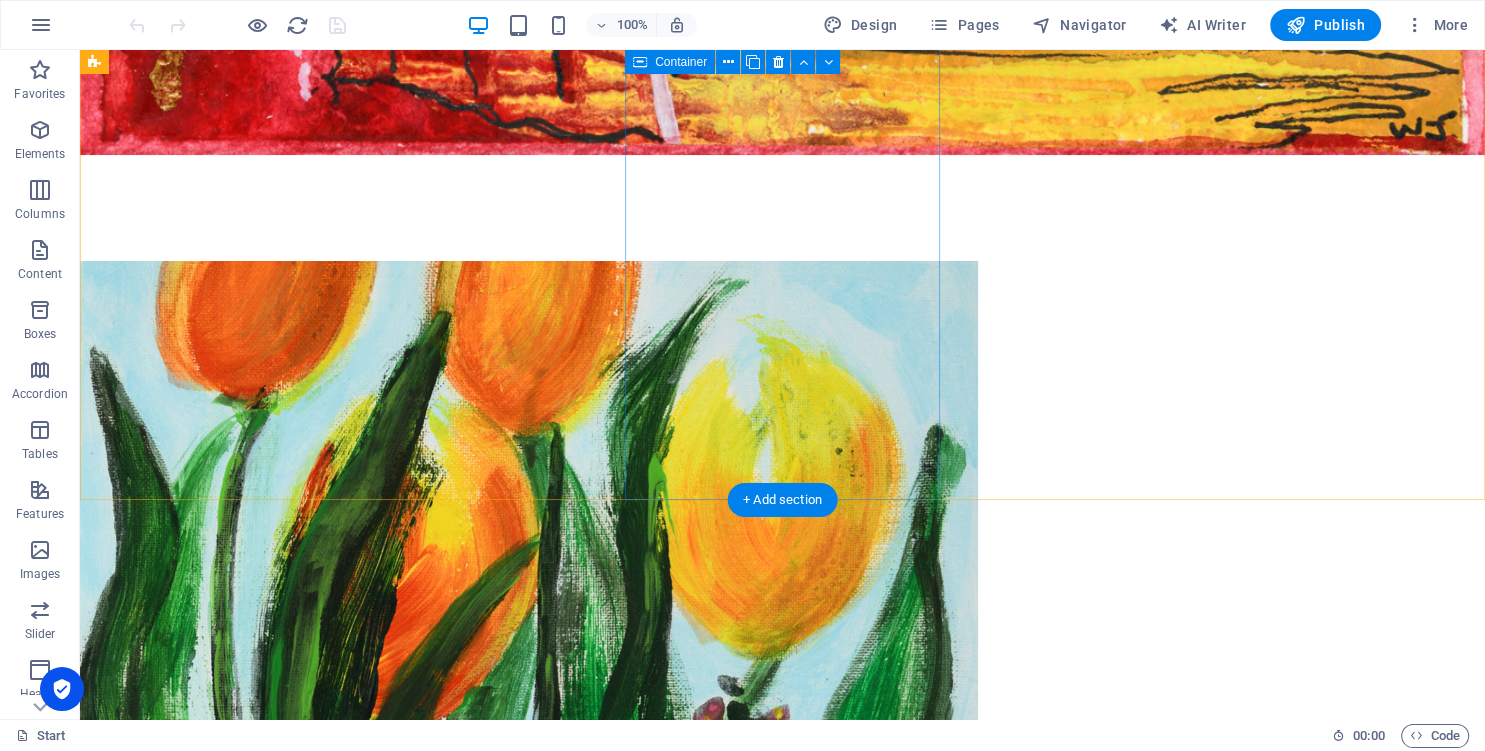 scroll, scrollTop: 0, scrollLeft: 0, axis: both 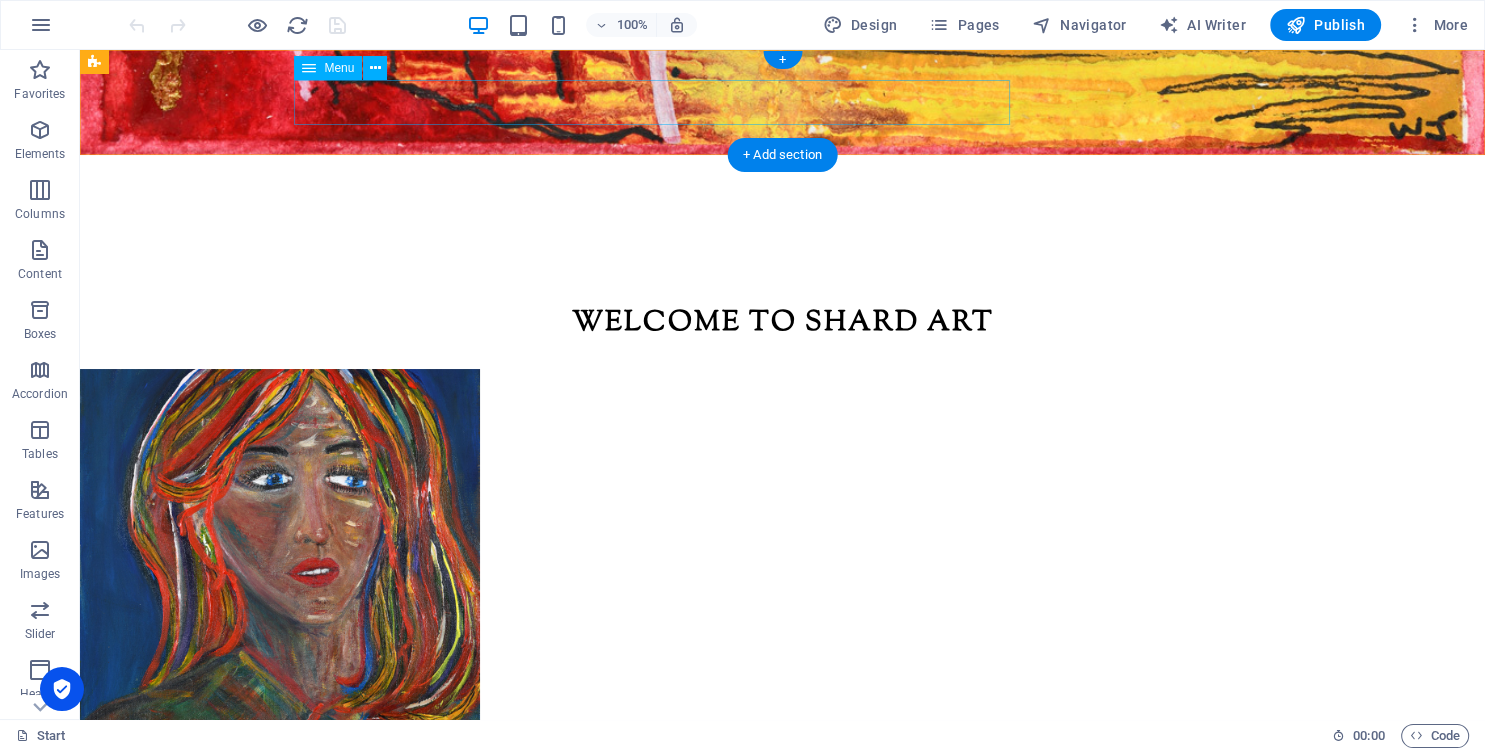 click on "Home About Me Gallery Collection Contact" at bounding box center [783, 207] 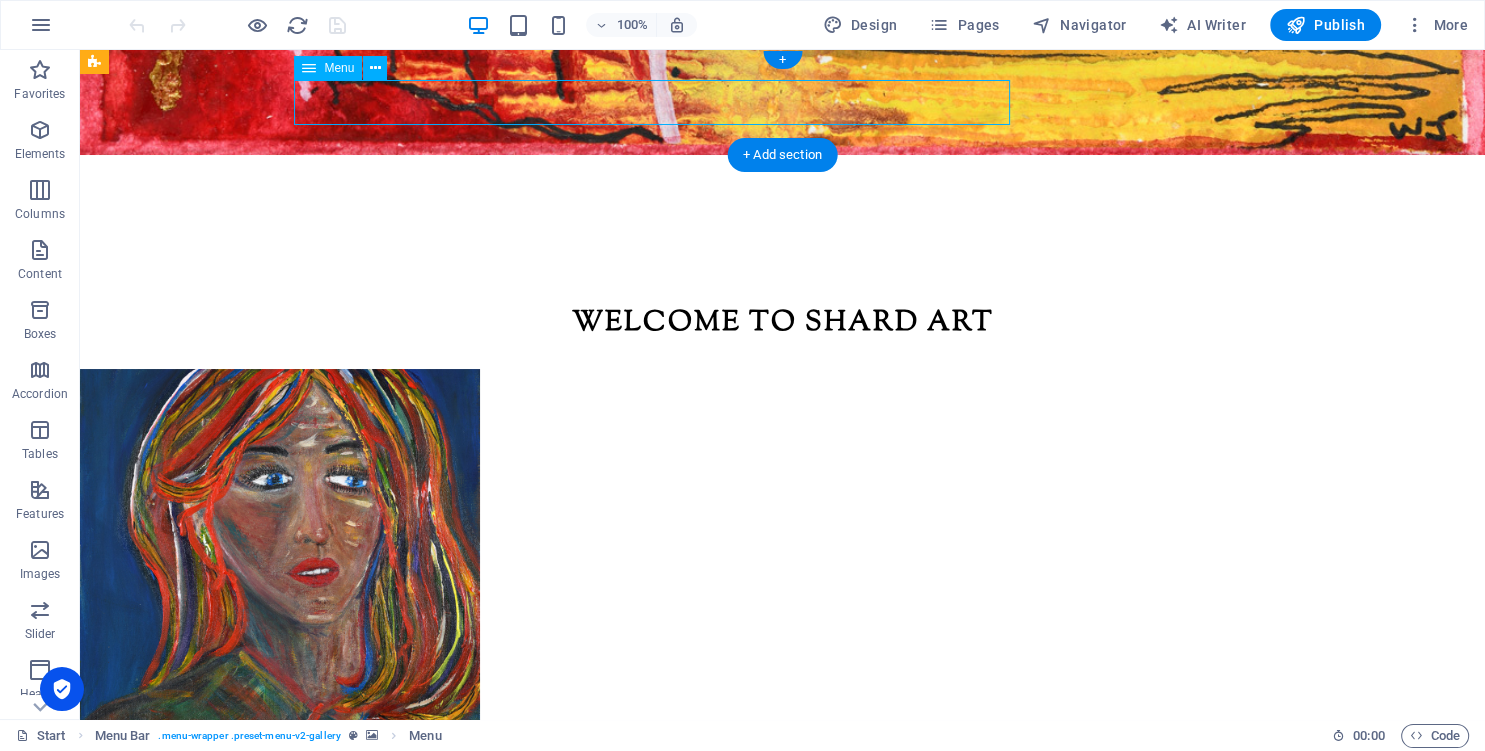 click on "Home About Me Gallery Collection Contact" at bounding box center (783, 207) 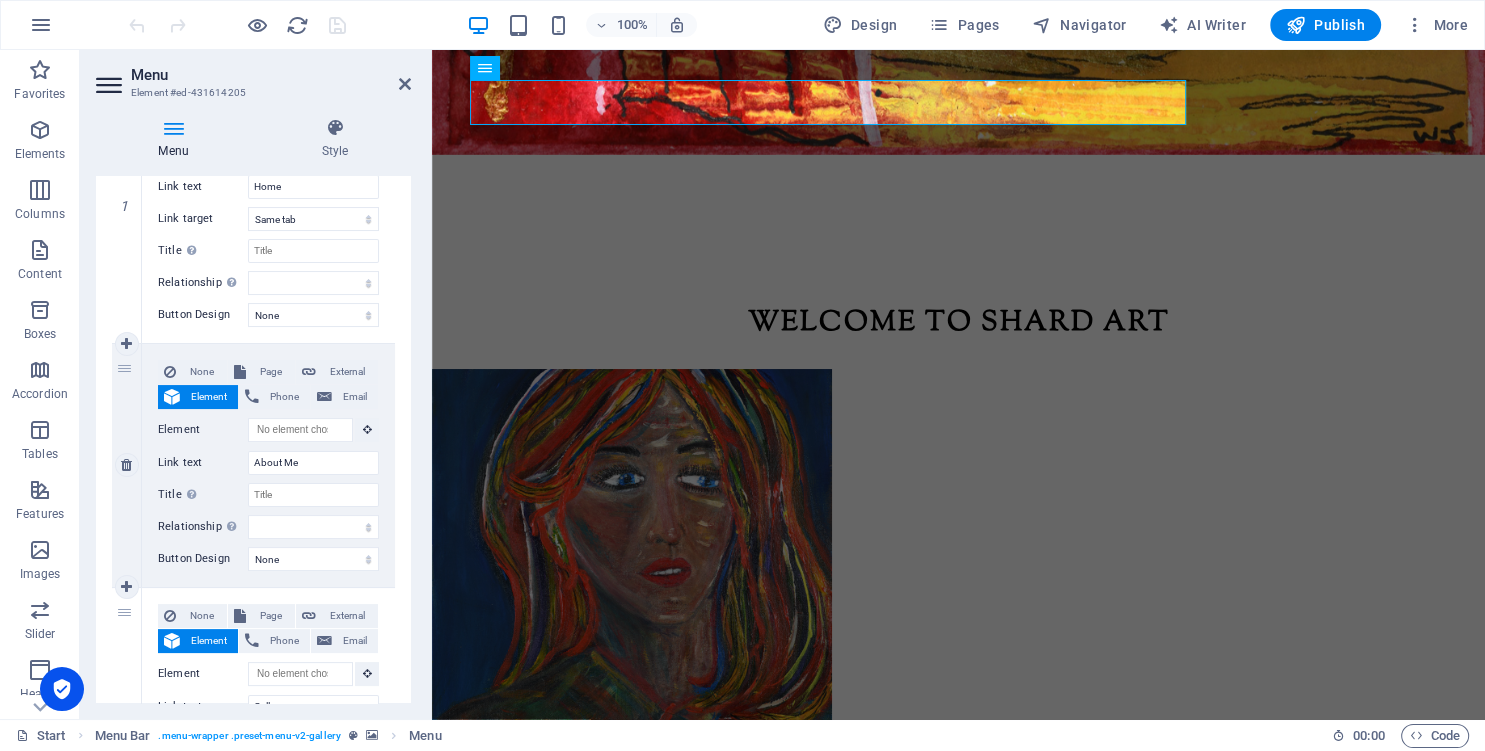 scroll, scrollTop: 365, scrollLeft: 0, axis: vertical 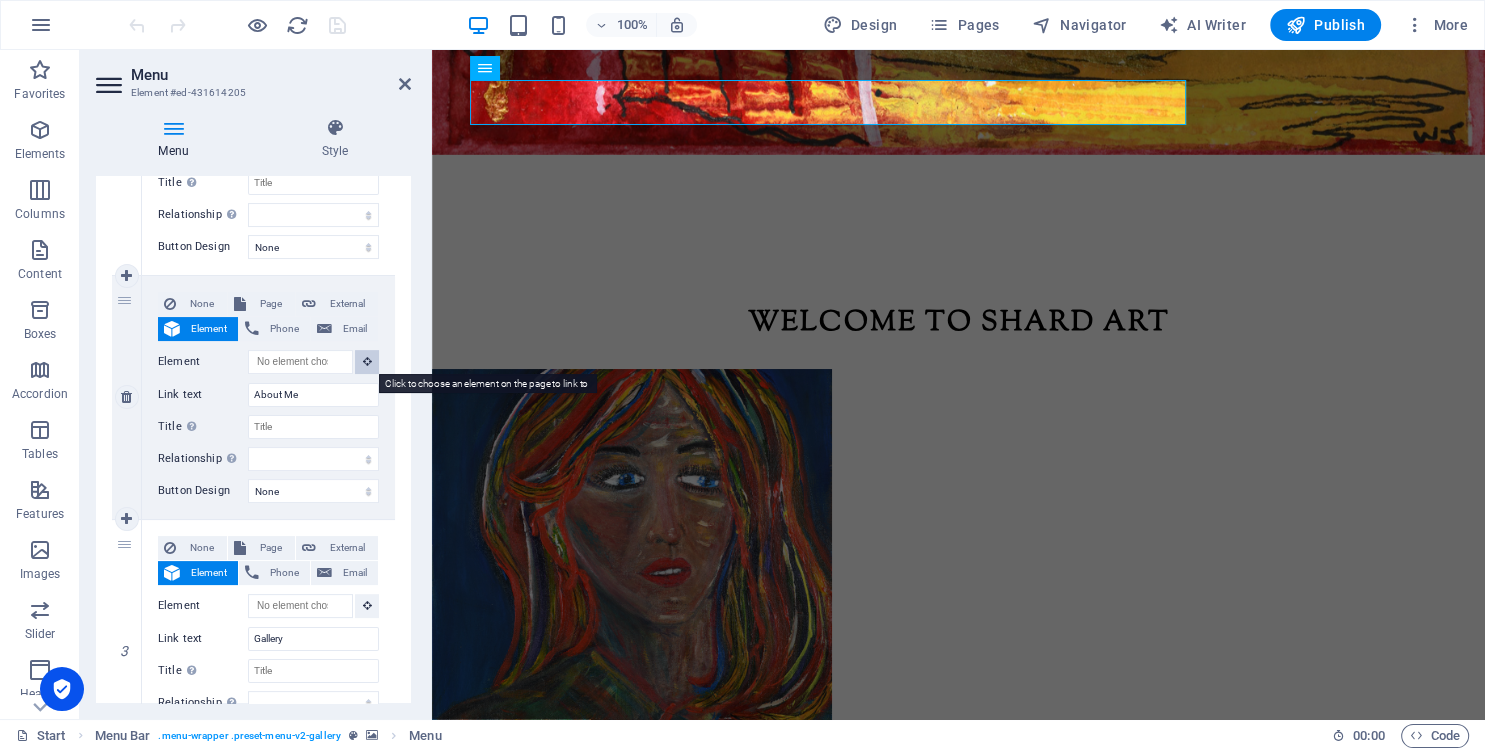 click at bounding box center [367, 361] 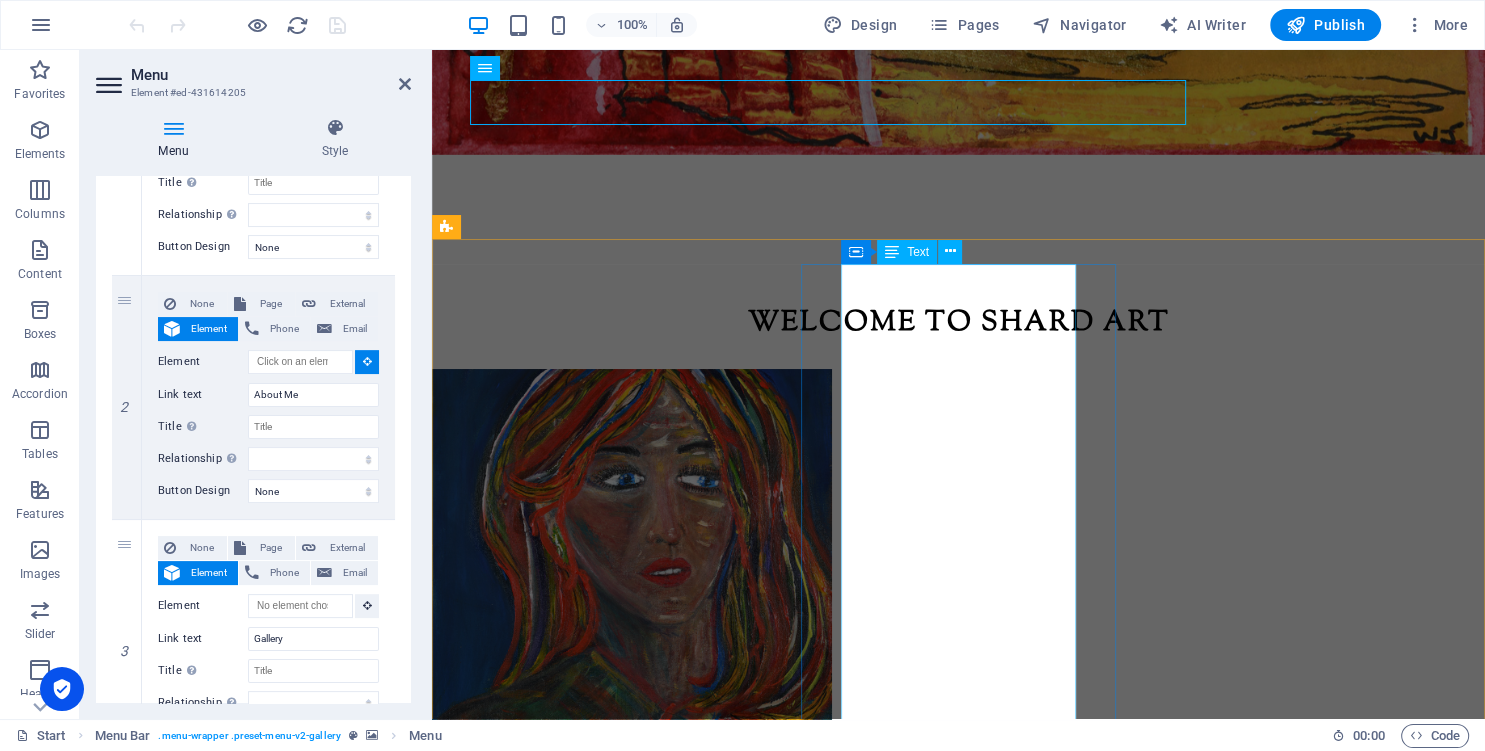 click on "Hi, I am artist Wilma Johnson originally from Ayrshire, I've lived most of my adult life in Cornwall before moving to Lancashire and then recently to Dumfries and Galloway. I've been an avid artist / maker all my life. I loved art at school and attended art at college and then the university of Central Lancashire where I gained my BA (hon s) . As well as various painting disciplines I've studied sculpture, welding, hot glass, fused glass and textiles and jewelry. I have an eclectic style which takes inspiration from the human form, the sea, the wonderful nature that I've been lucky to live in, as well as impulsive art therapy drawing and painting for meditation and healing." at bounding box center [589, 2362] 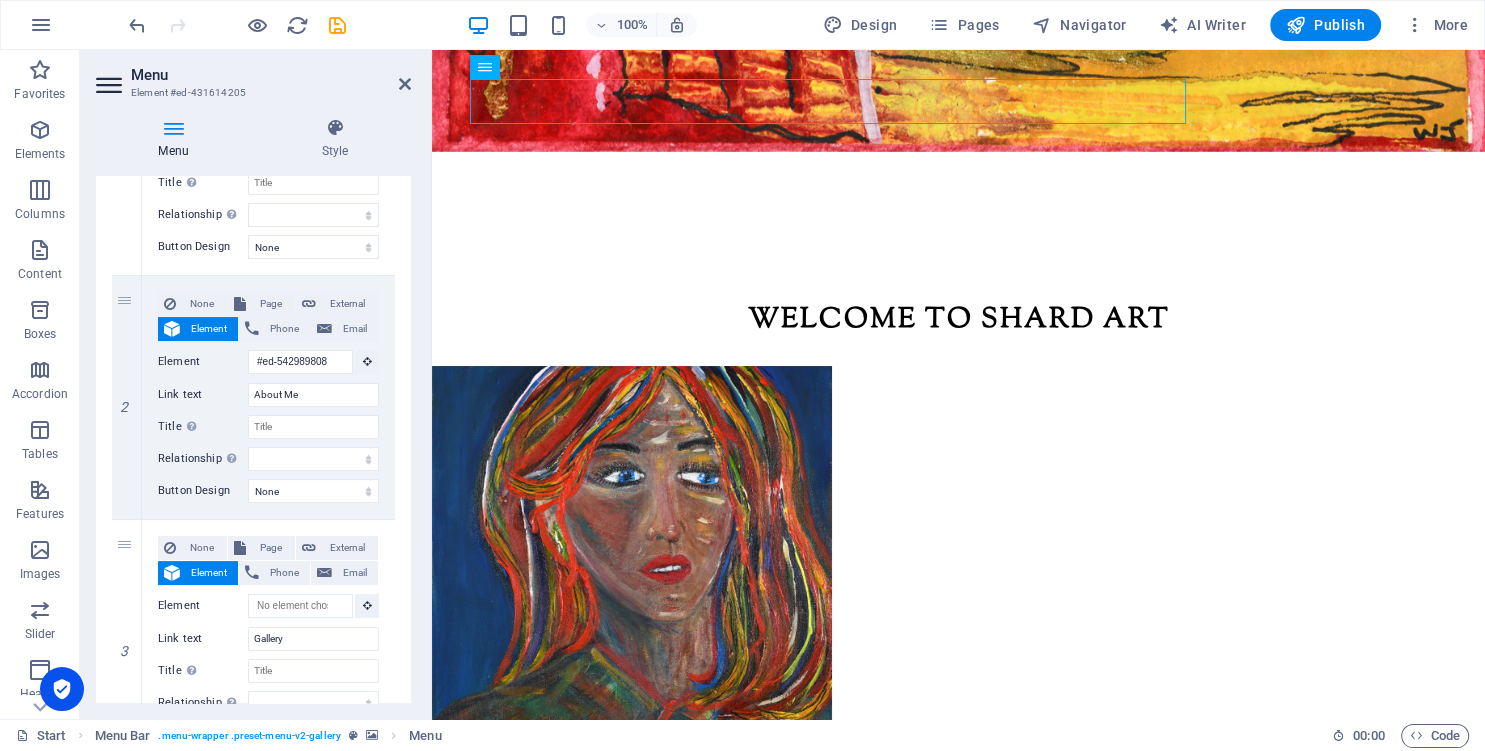 scroll, scrollTop: 0, scrollLeft: 0, axis: both 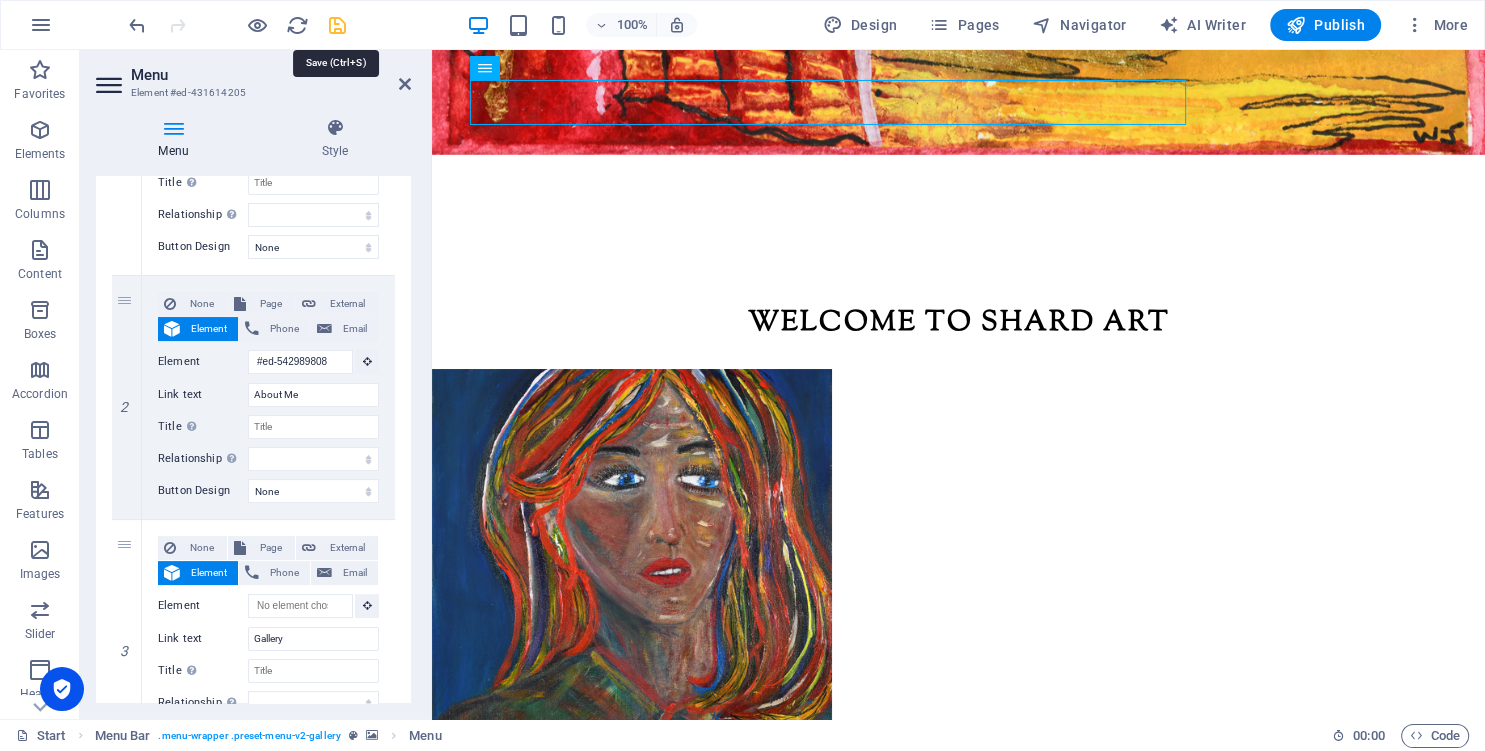 click at bounding box center (337, 25) 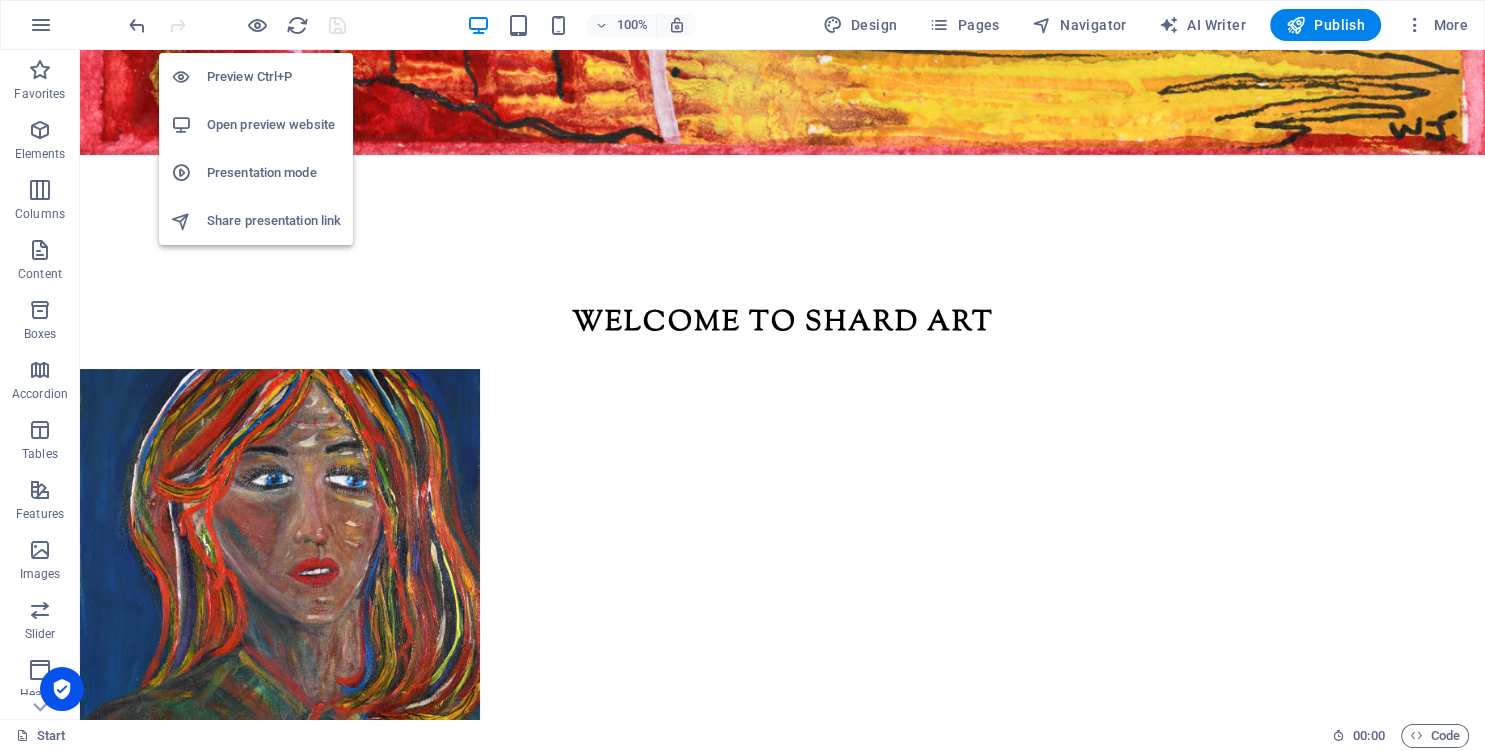 click on "Open preview website" at bounding box center [274, 125] 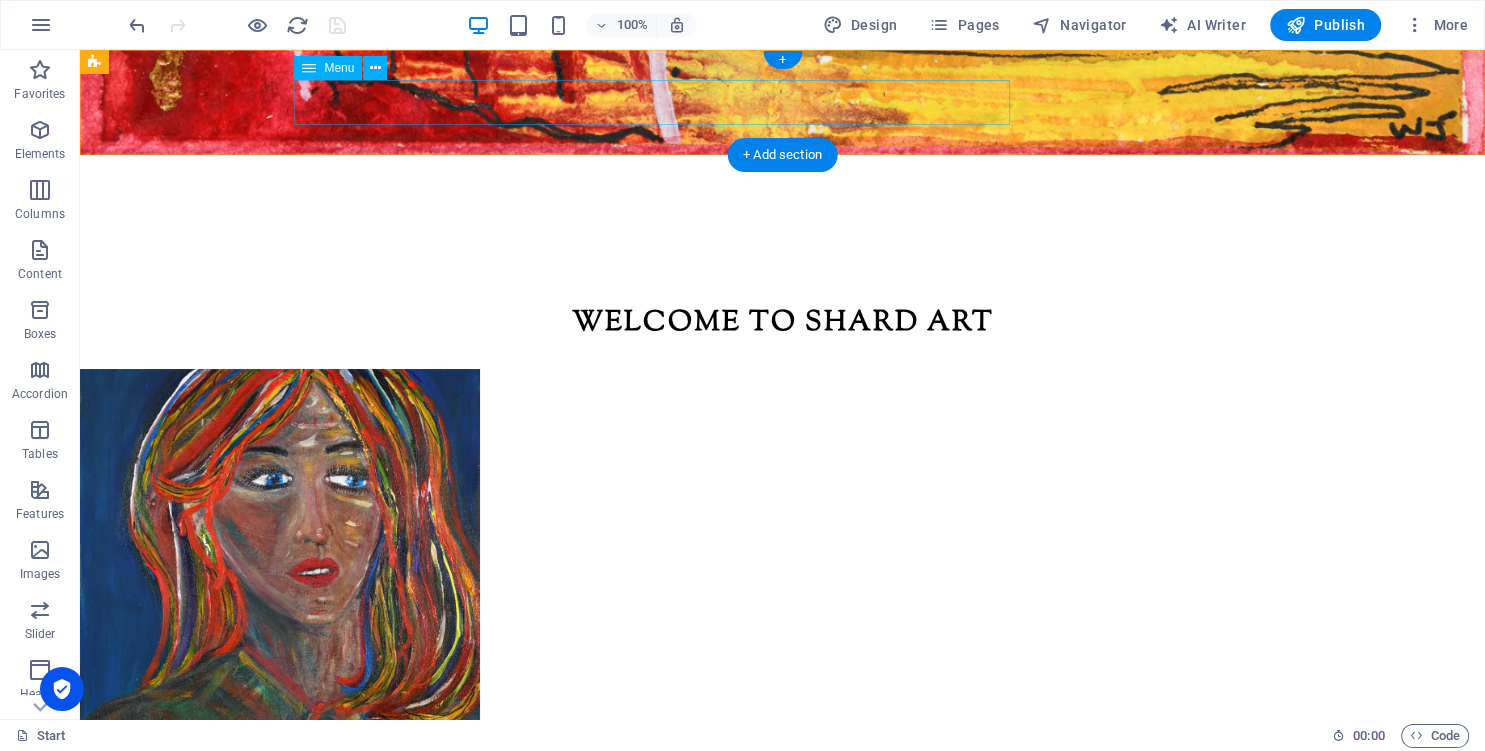 click on "Home About Me Gallery Collection Contact" at bounding box center (783, 207) 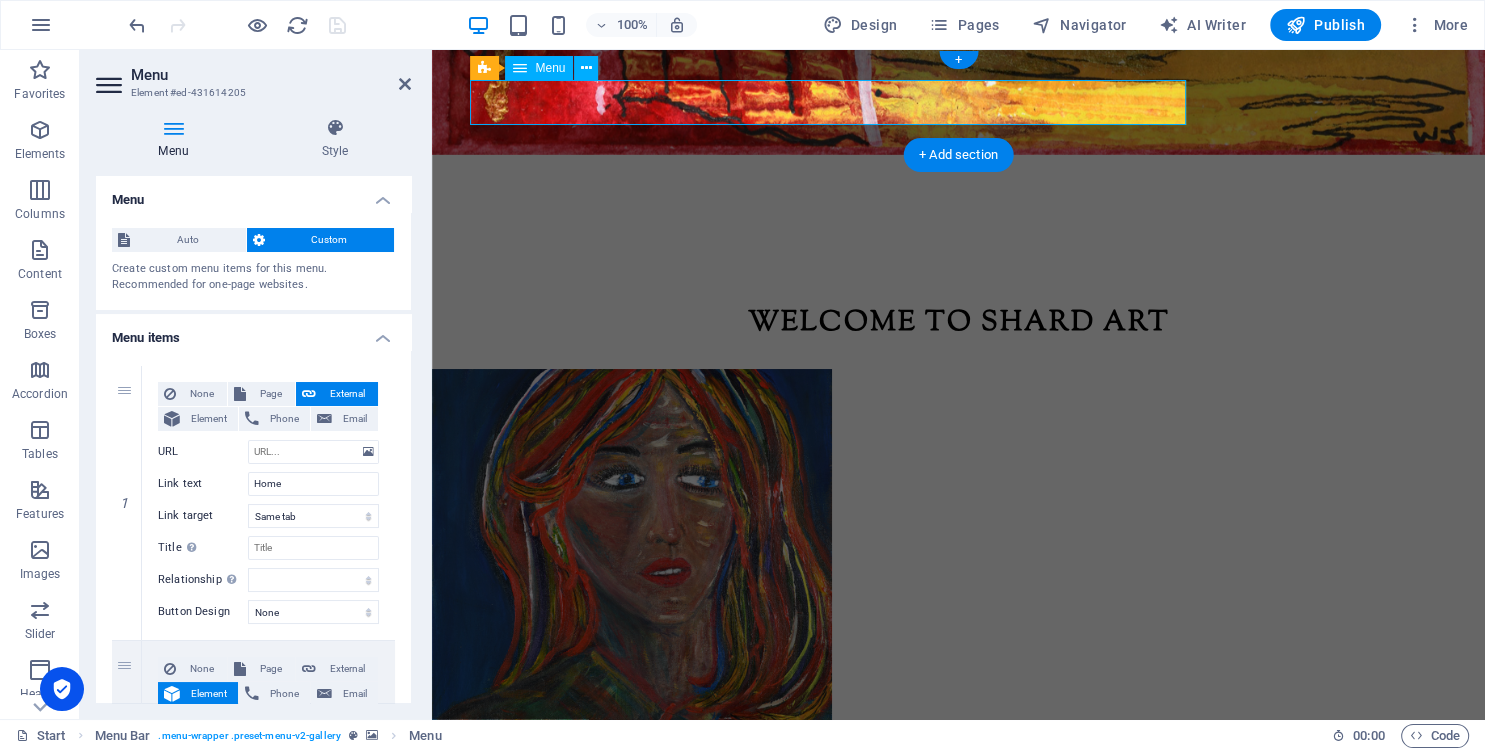 click on "Home About Me Gallery Collection Contact" at bounding box center (959, 207) 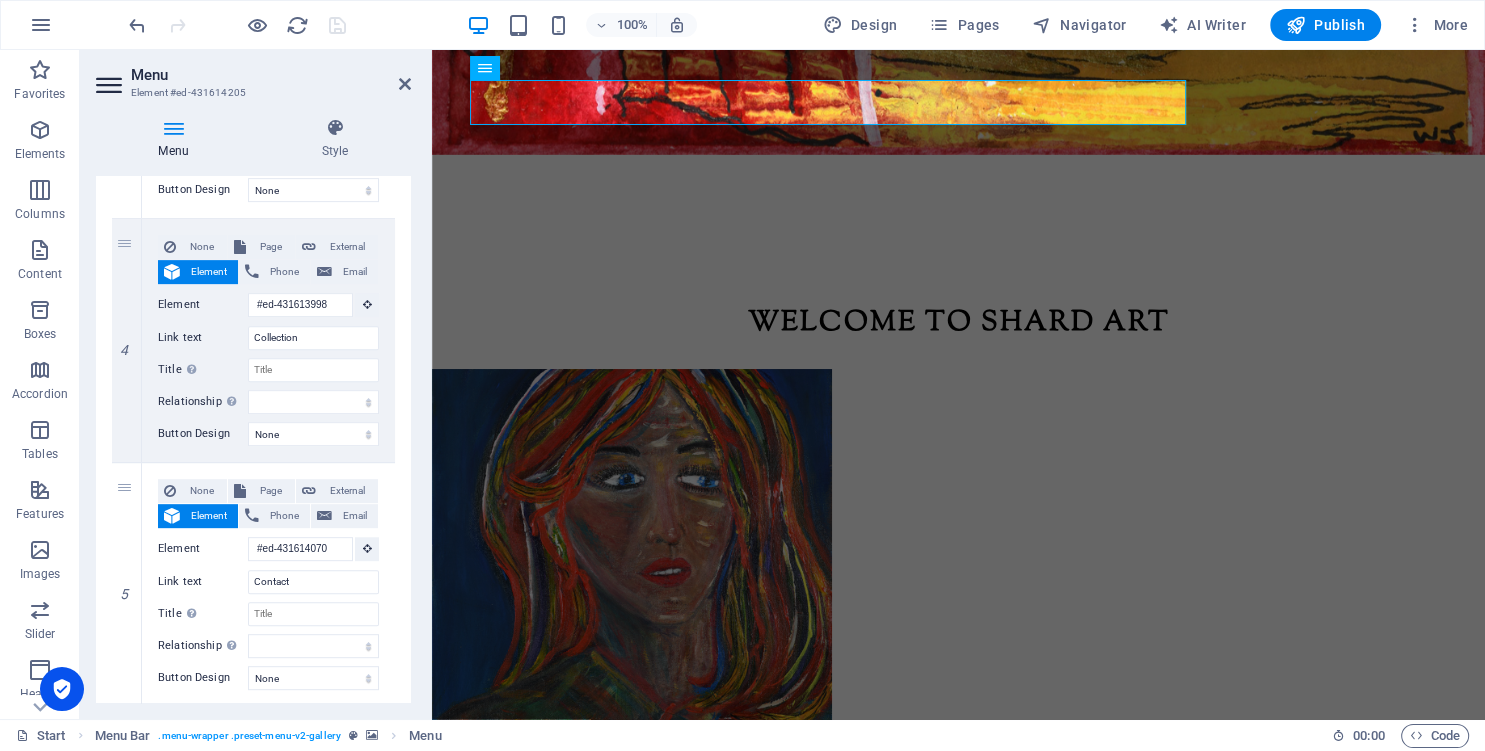 scroll, scrollTop: 912, scrollLeft: 0, axis: vertical 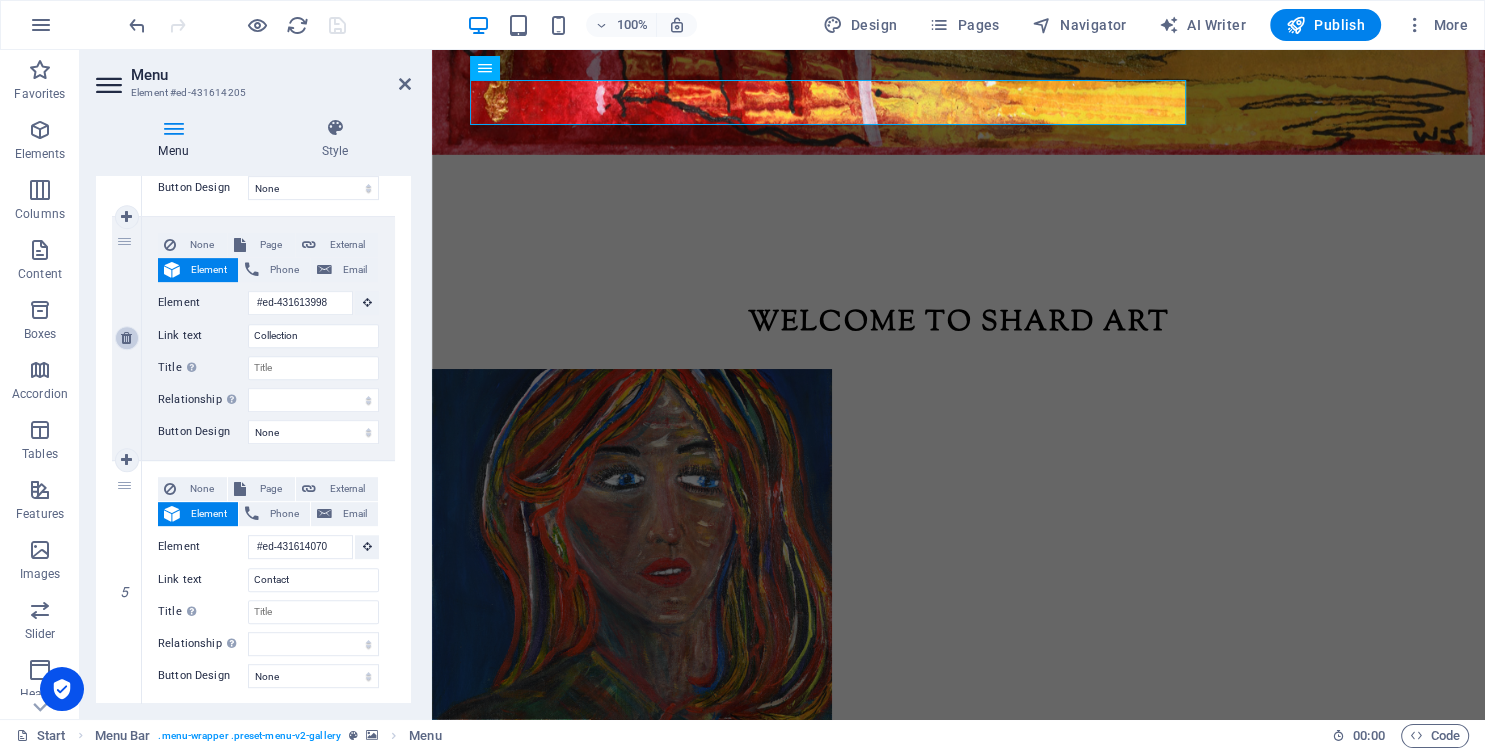 click at bounding box center [126, 338] 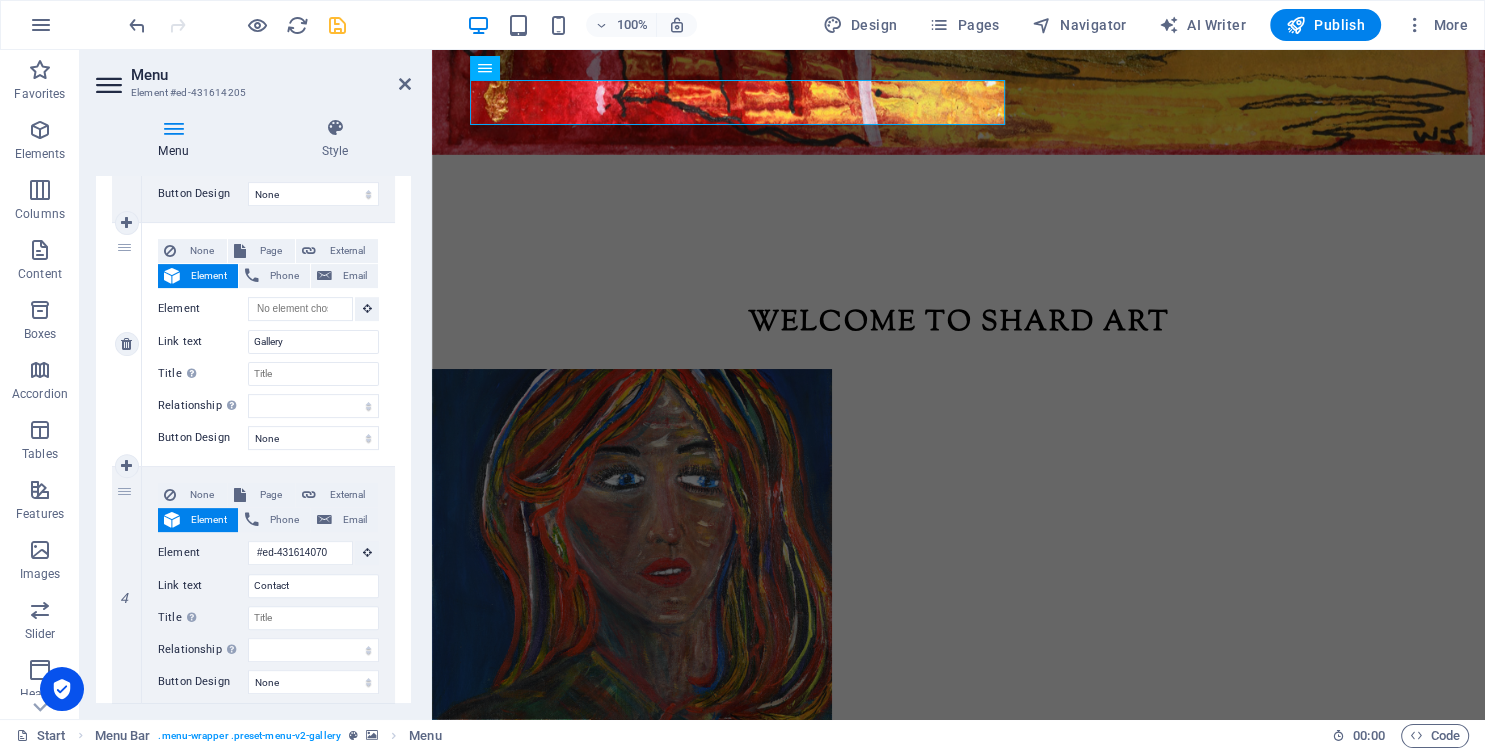 scroll, scrollTop: 633, scrollLeft: 0, axis: vertical 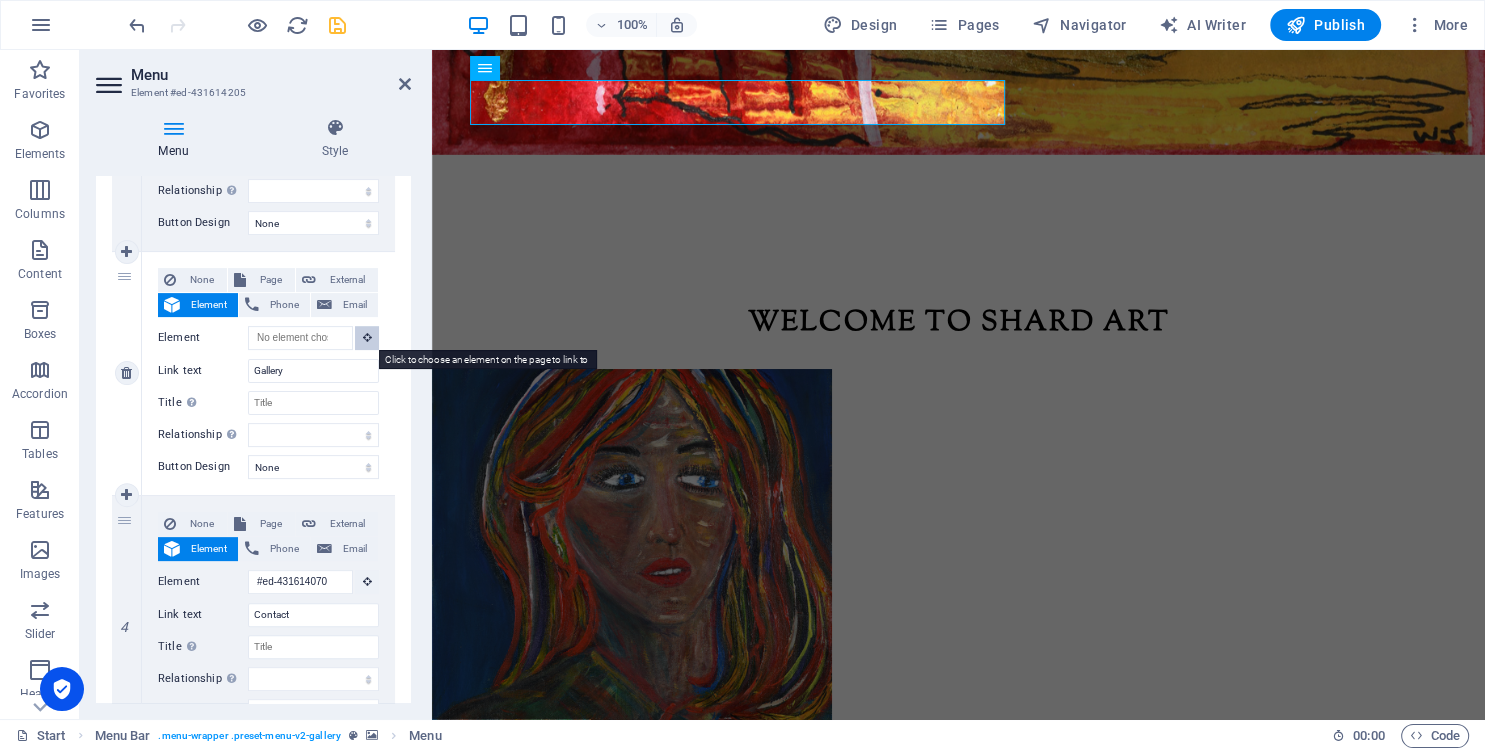 click at bounding box center (367, 338) 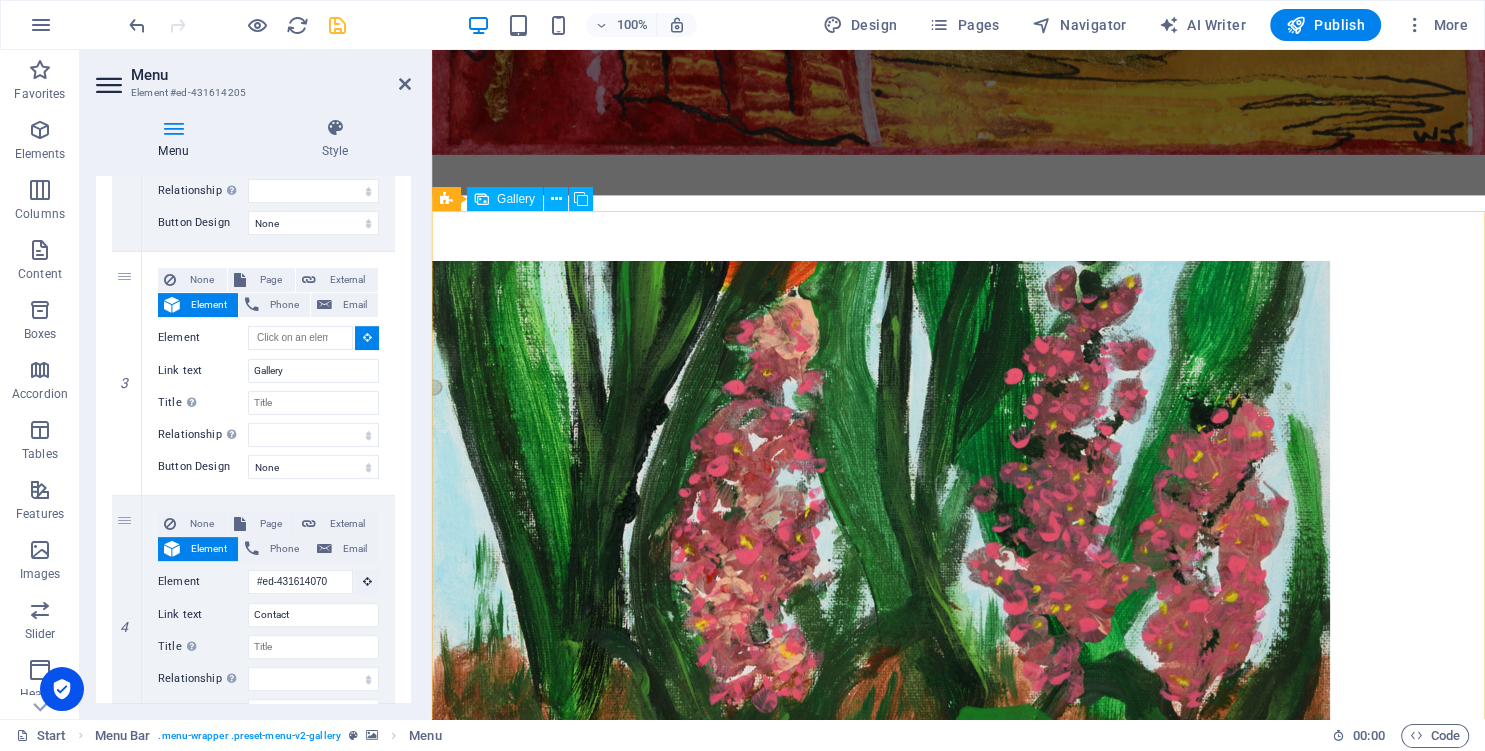 scroll, scrollTop: 950, scrollLeft: 0, axis: vertical 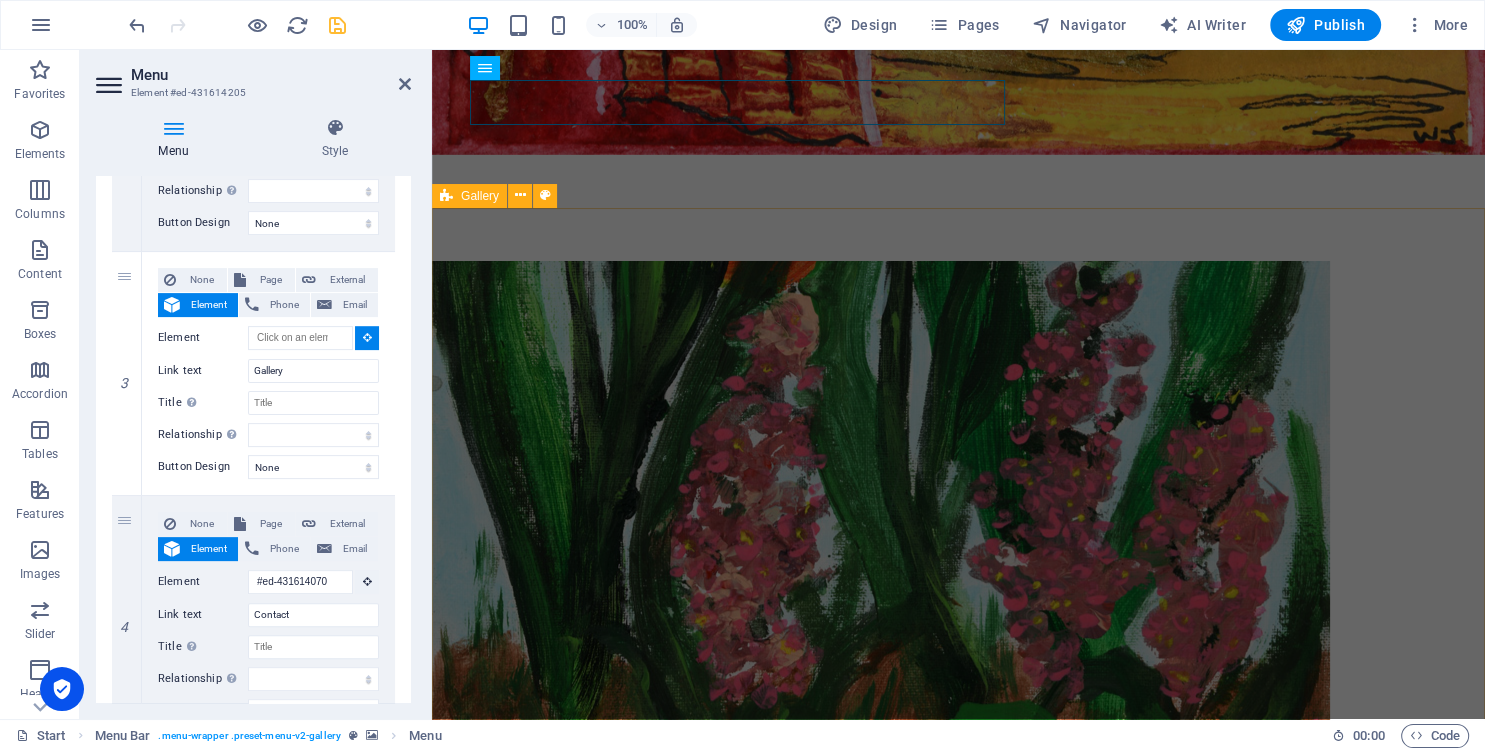 click on "Gallery" at bounding box center (480, 196) 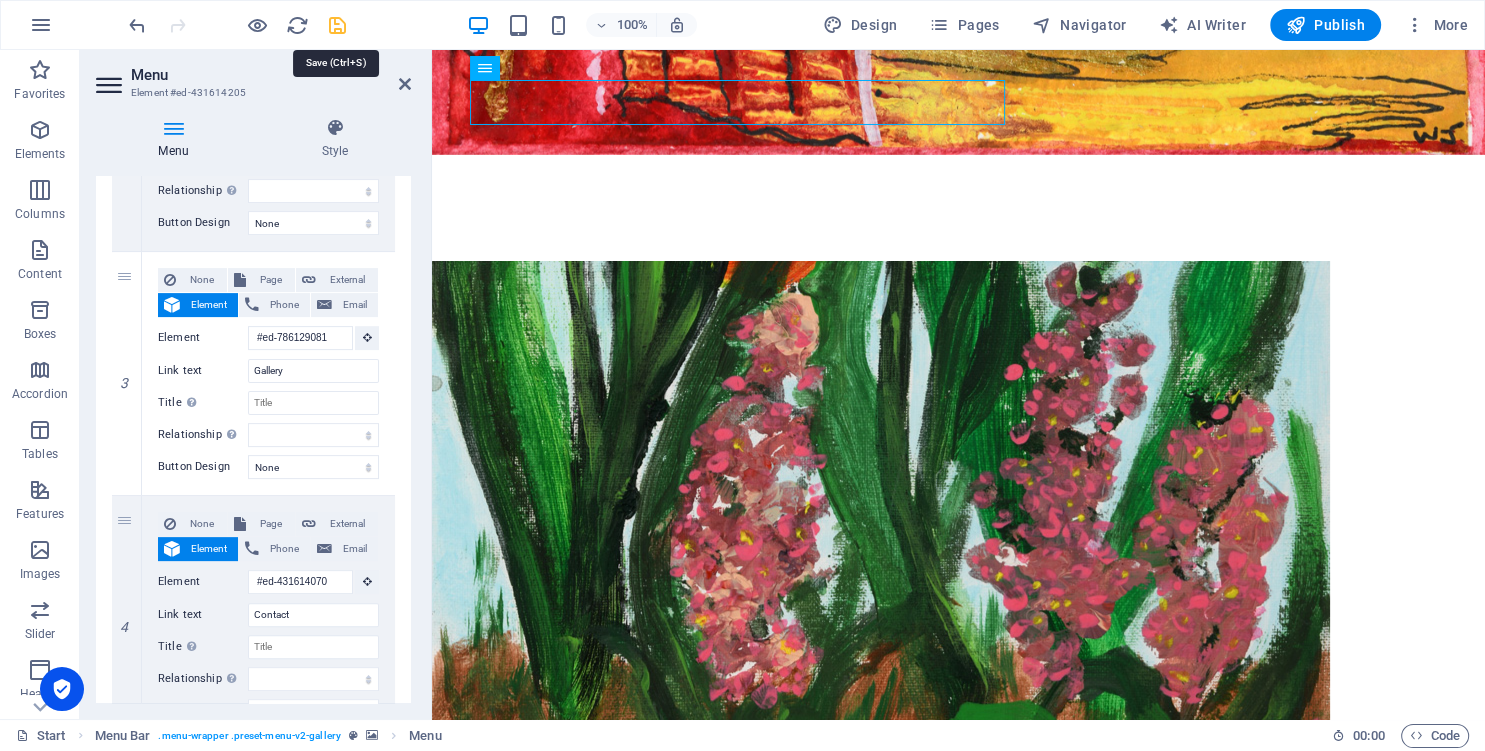click at bounding box center (337, 25) 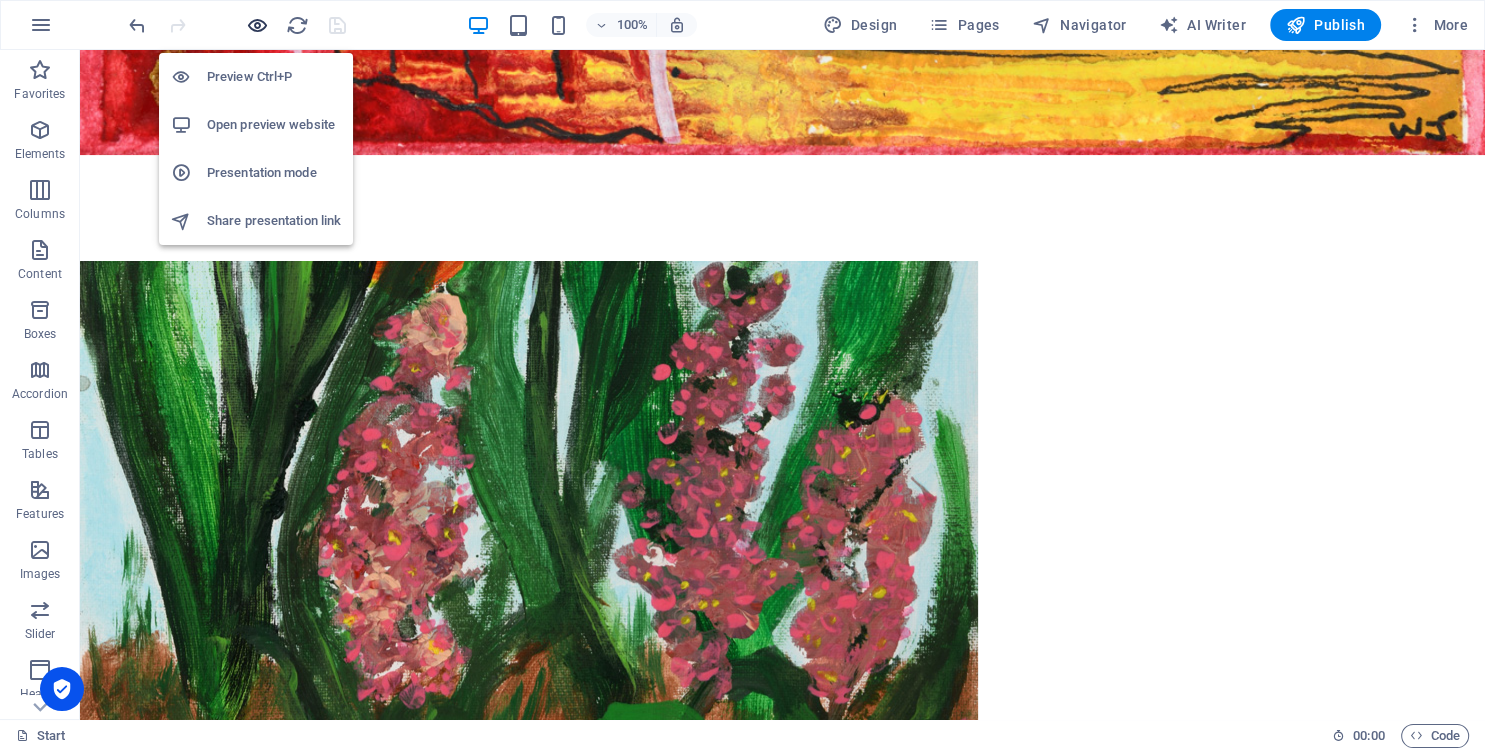 click at bounding box center [257, 25] 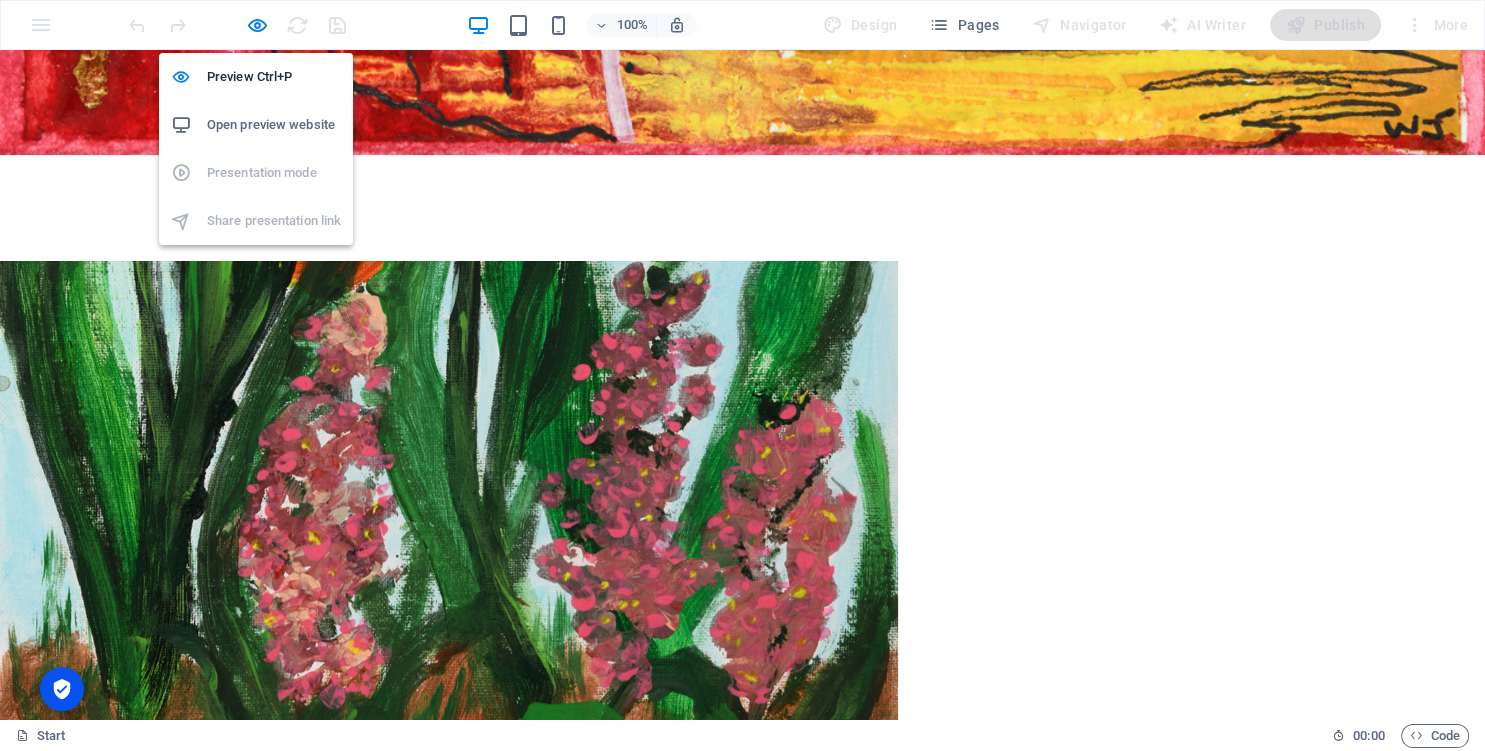 click on "Open preview website" at bounding box center [274, 125] 